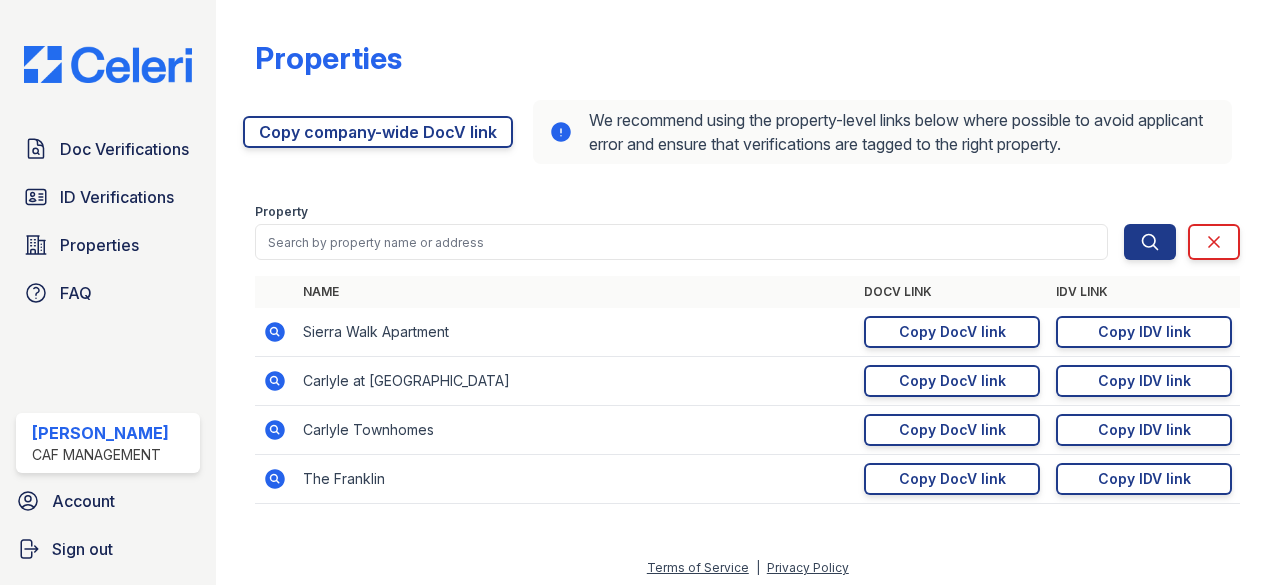 scroll, scrollTop: 0, scrollLeft: 0, axis: both 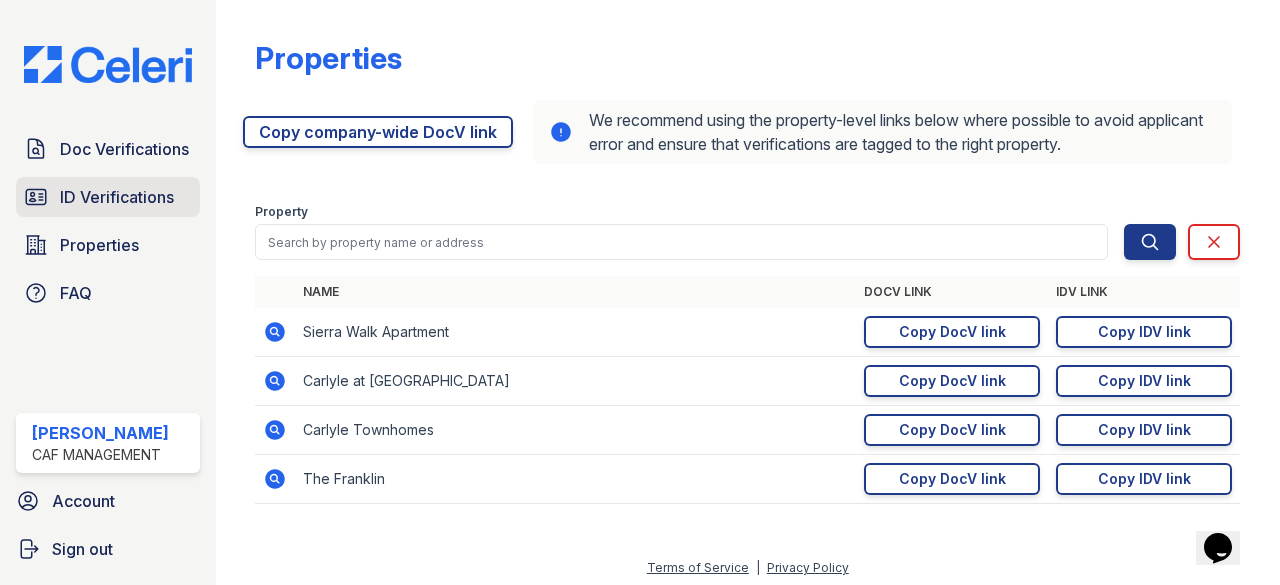 click on "ID Verifications" at bounding box center [117, 197] 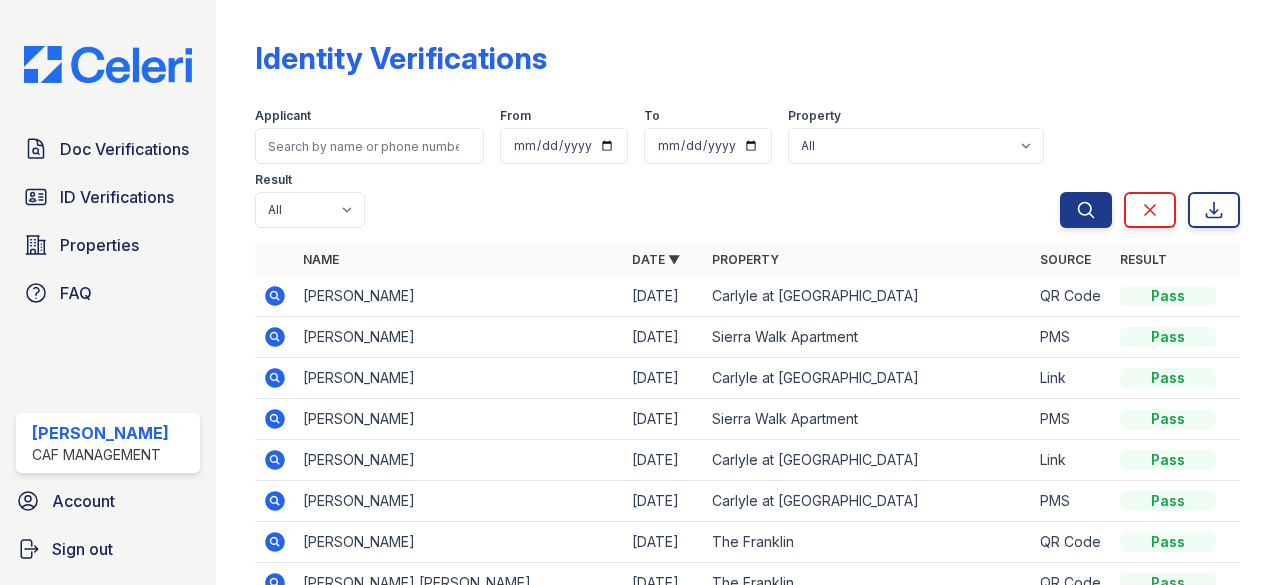 click 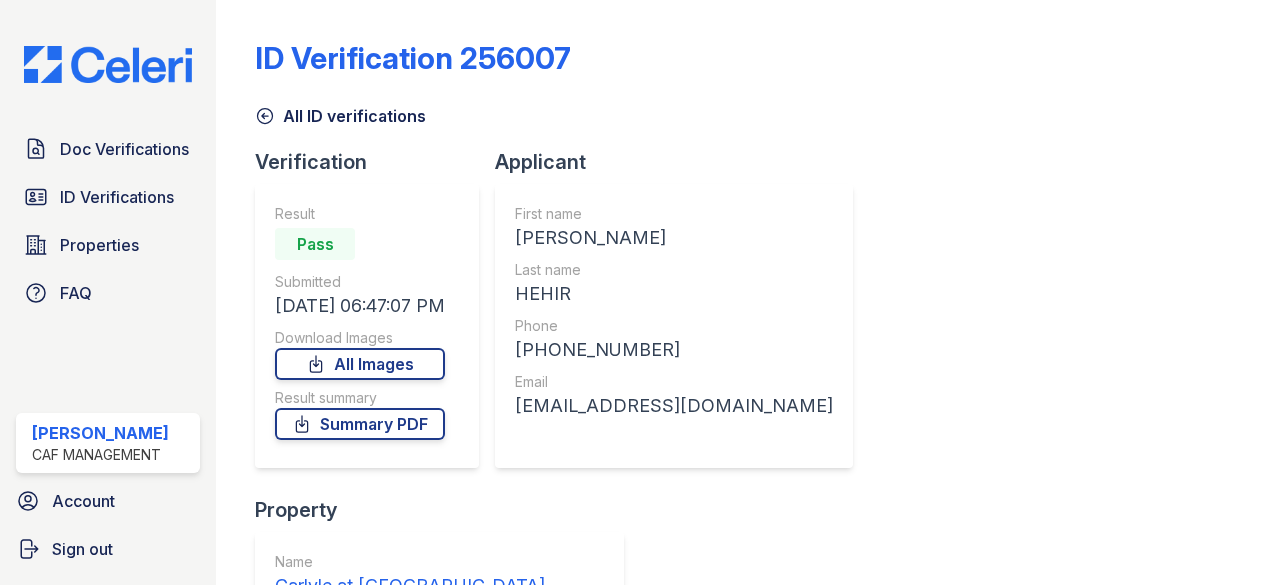 scroll, scrollTop: 0, scrollLeft: 0, axis: both 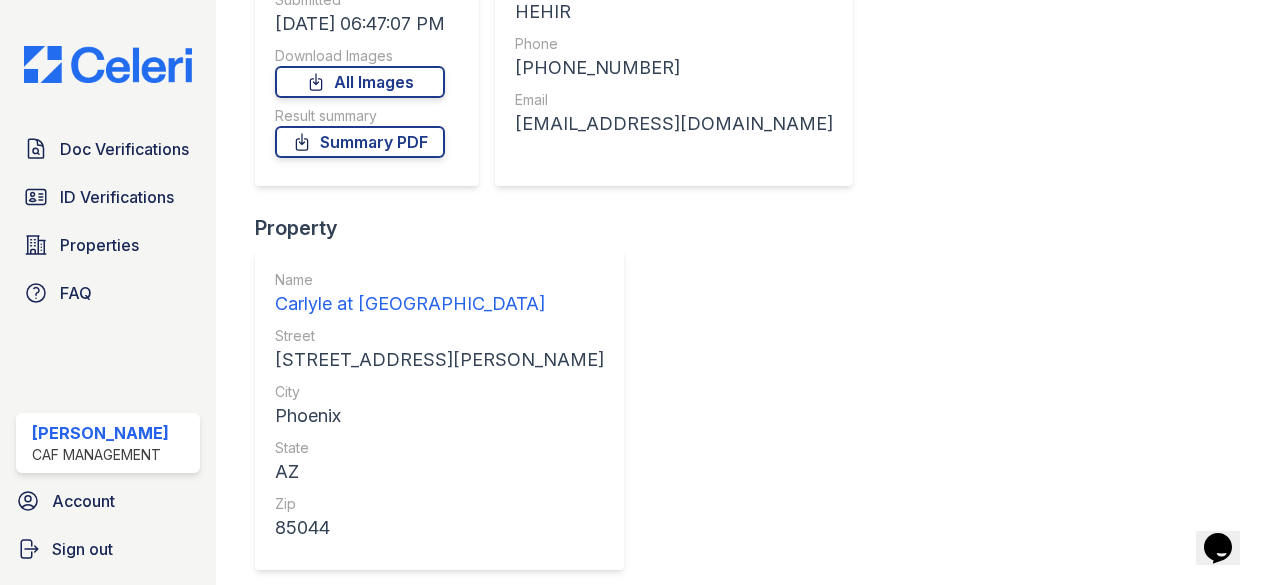 click on "View Details" at bounding box center (350, 674) 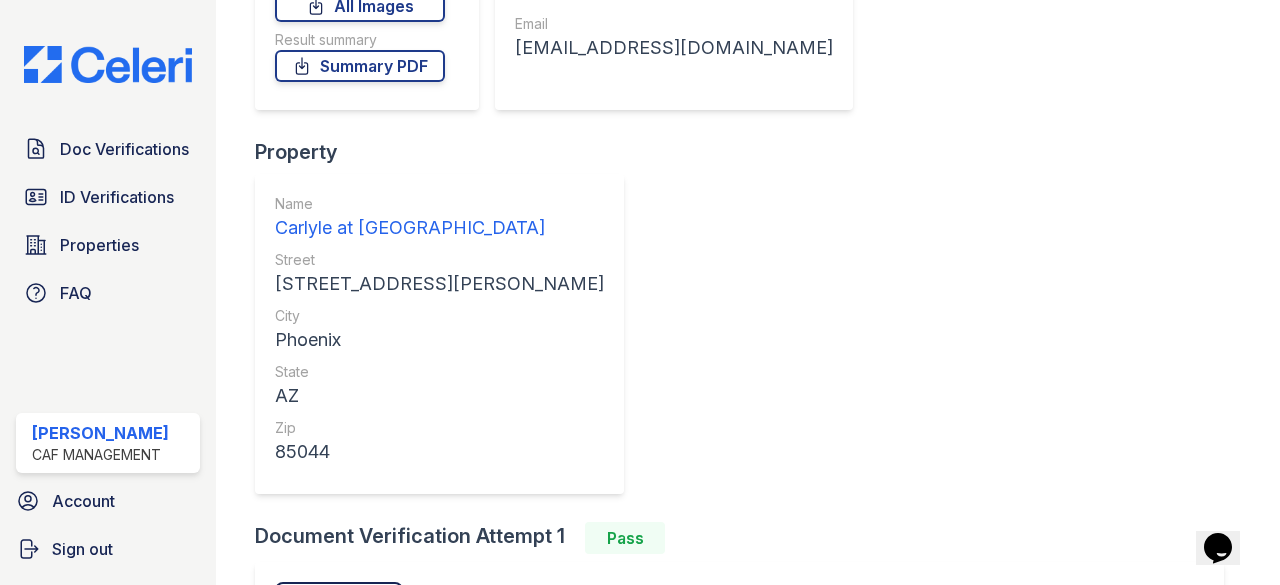 scroll, scrollTop: 358, scrollLeft: 0, axis: vertical 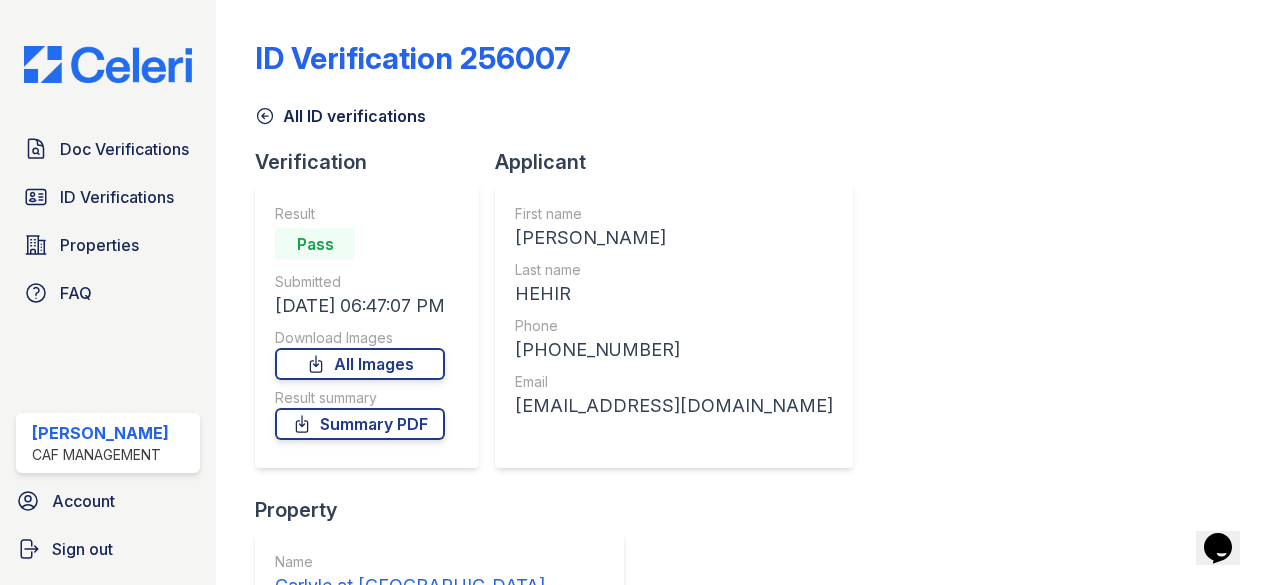 click 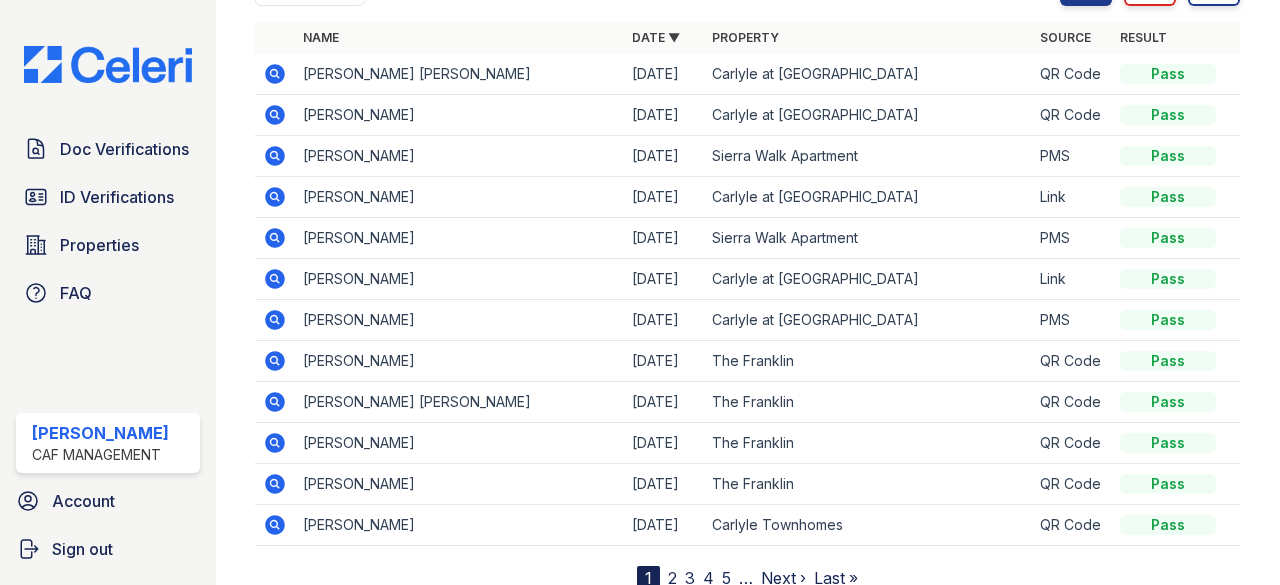 scroll, scrollTop: 290, scrollLeft: 0, axis: vertical 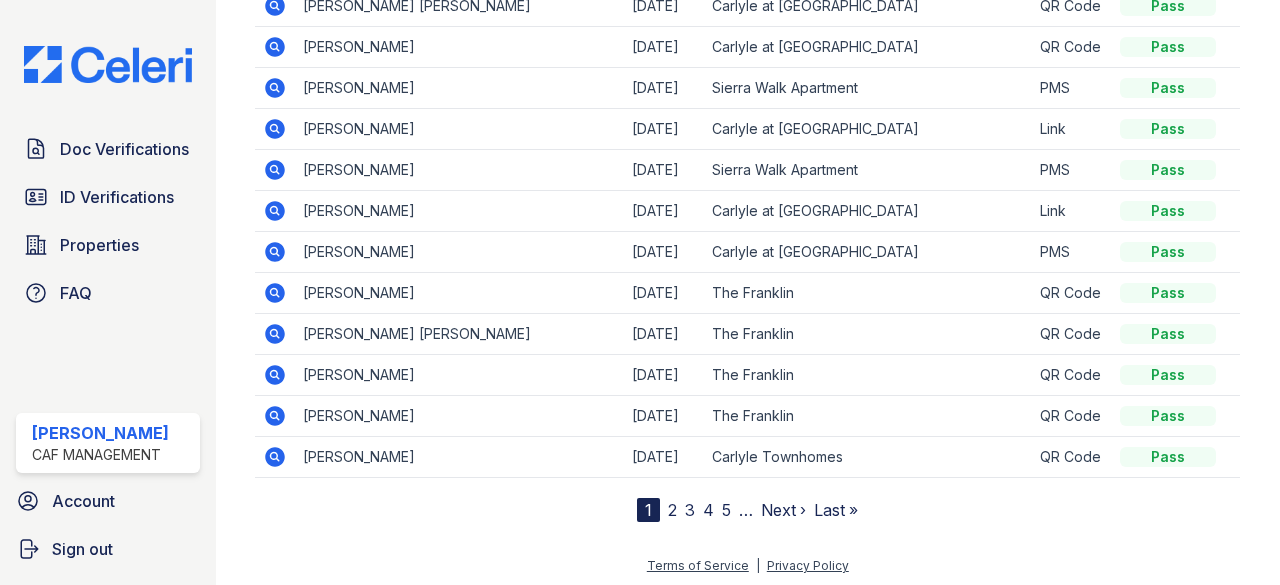 click on "2" at bounding box center (672, 510) 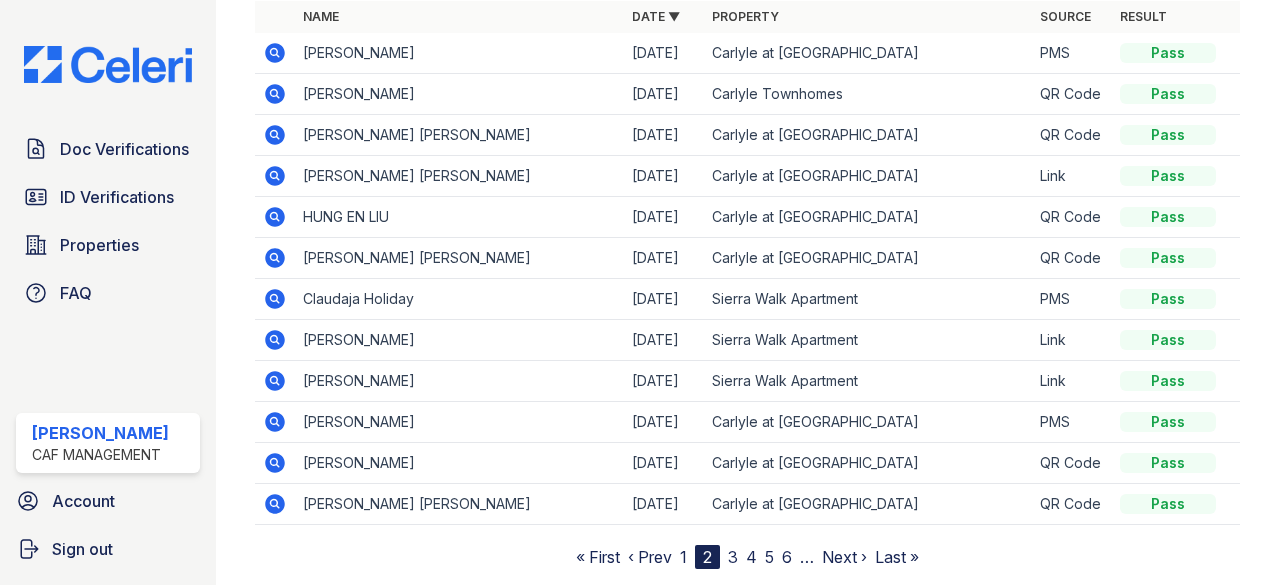 scroll, scrollTop: 242, scrollLeft: 0, axis: vertical 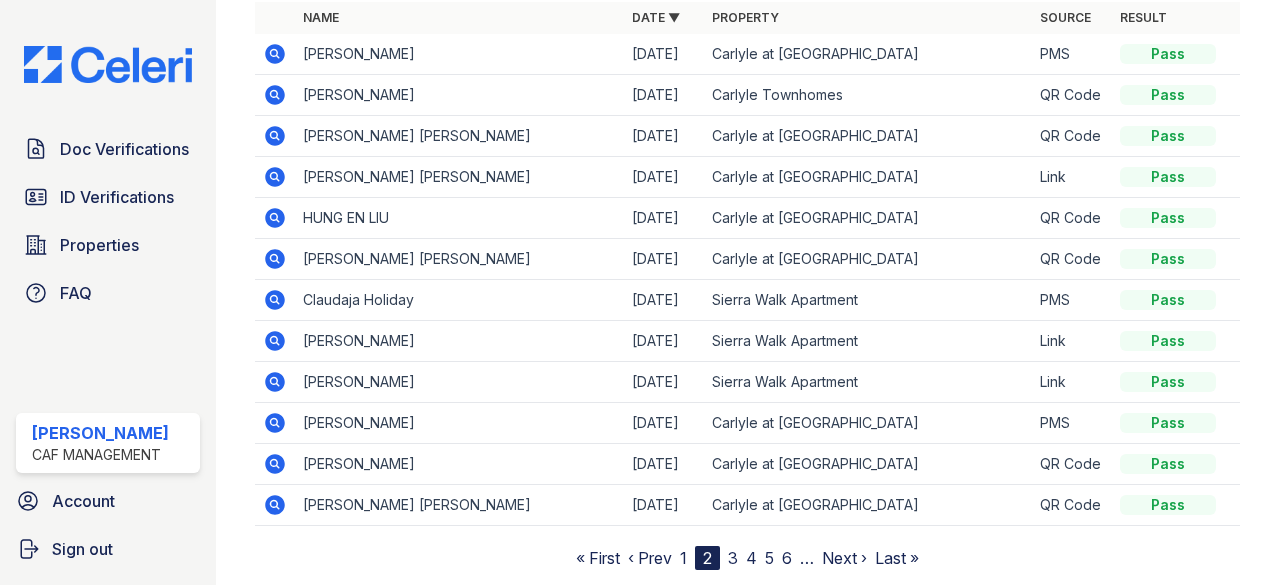 click 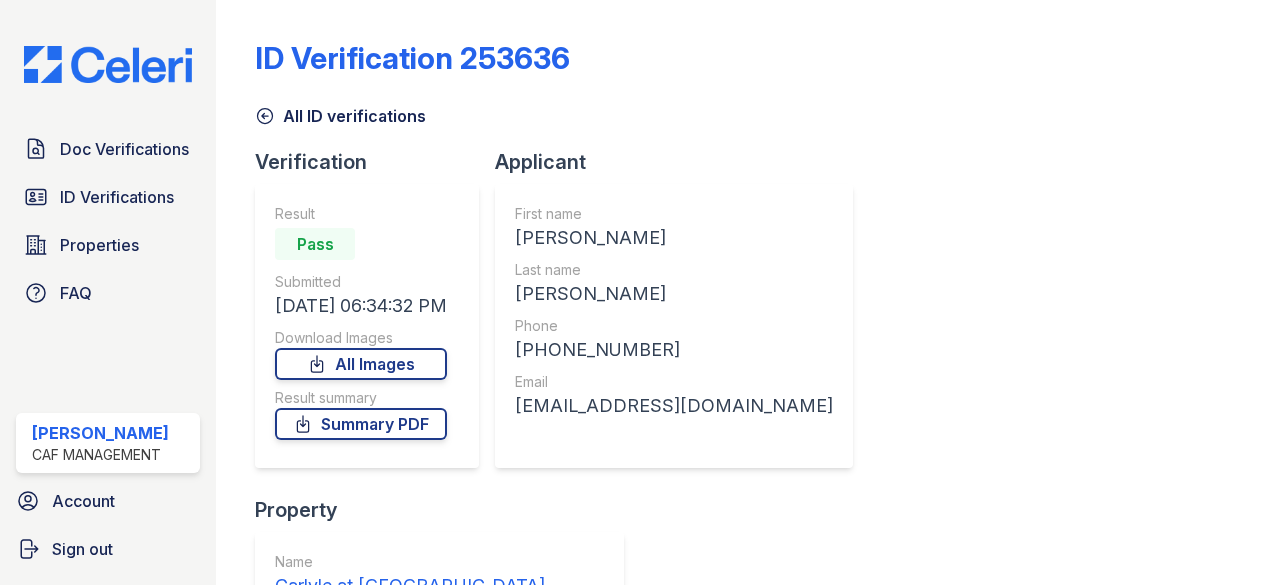 scroll, scrollTop: 0, scrollLeft: 0, axis: both 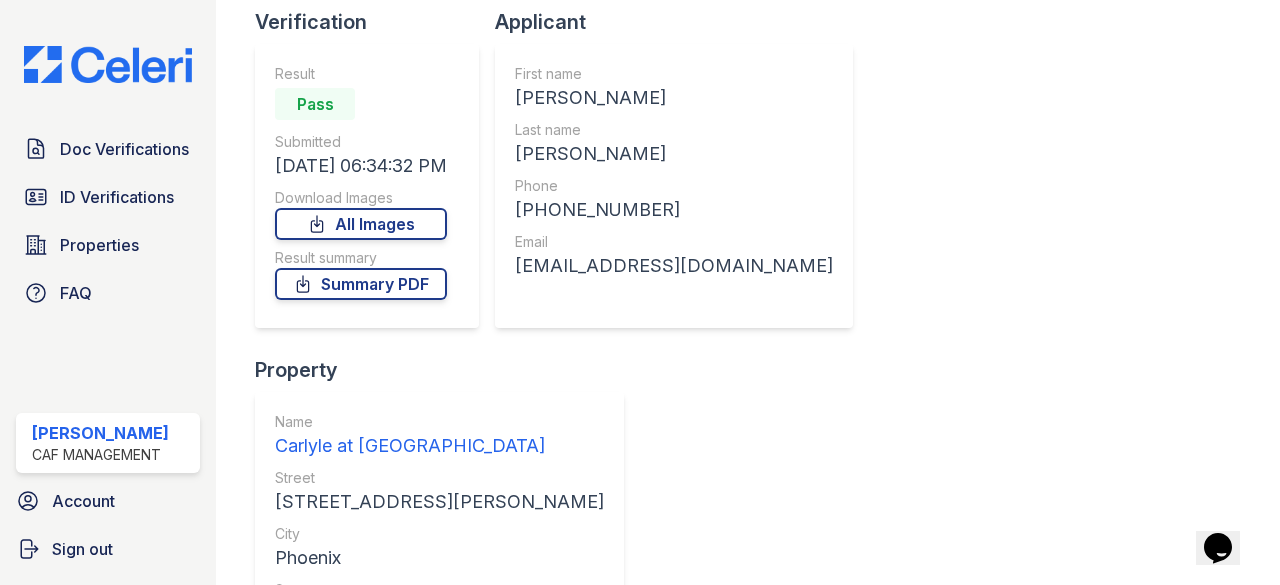 click on "View Details" at bounding box center (350, 816) 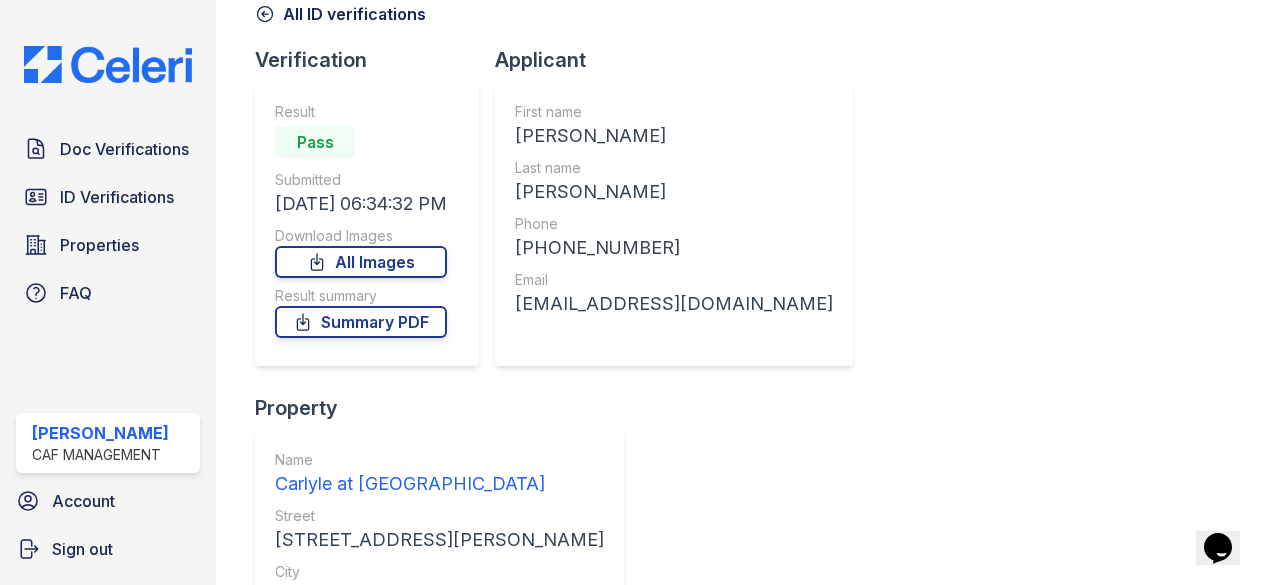 click on "jakerloomis0107@gmail.com" at bounding box center [674, 304] 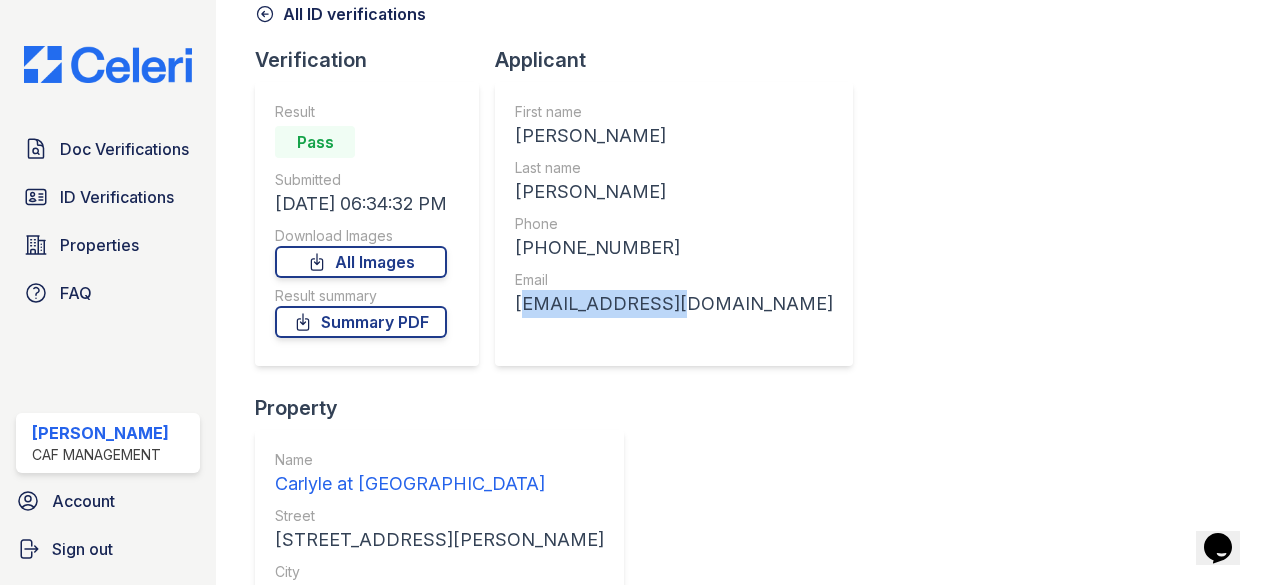 click on "jakerloomis0107@gmail.com" at bounding box center (674, 304) 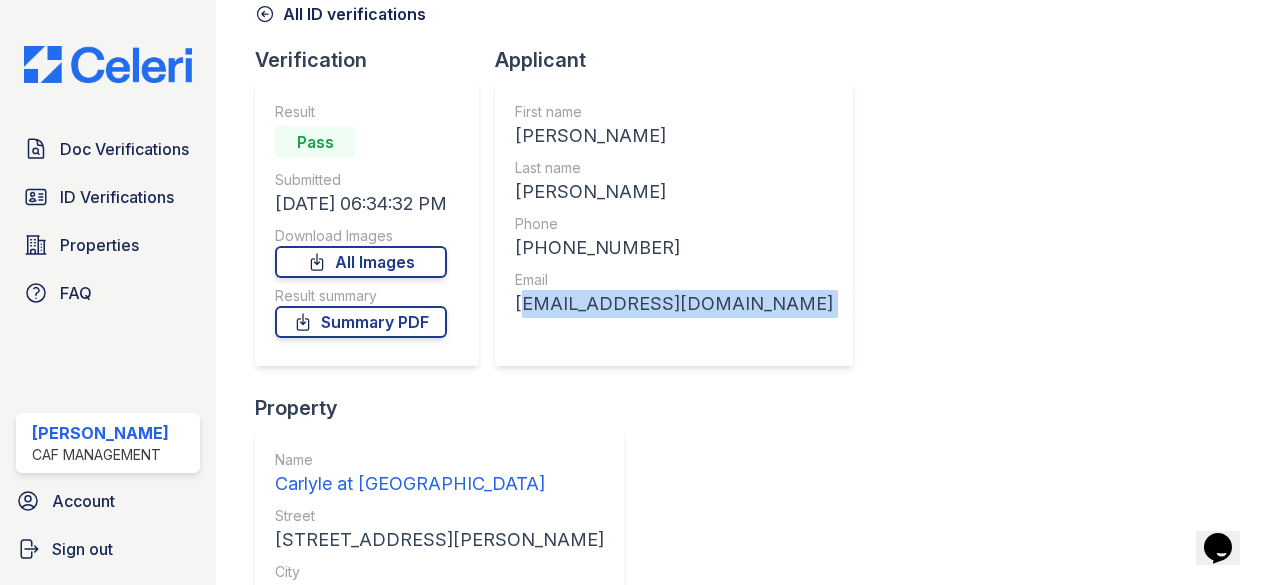 click on "jakerloomis0107@gmail.com" at bounding box center [674, 304] 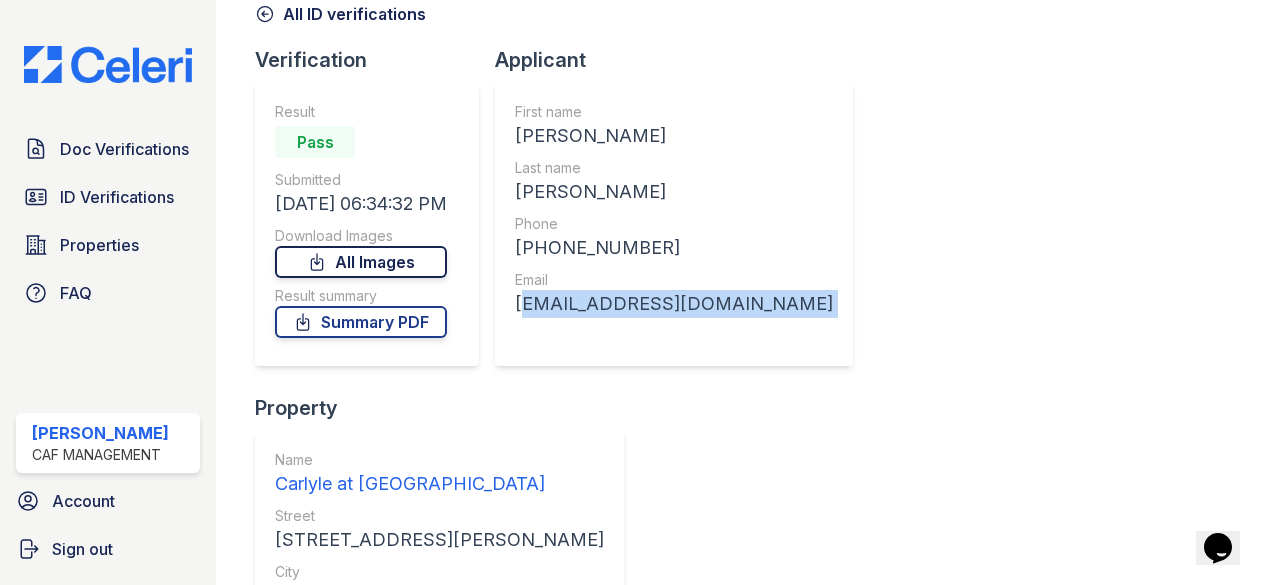 scroll, scrollTop: 0, scrollLeft: 0, axis: both 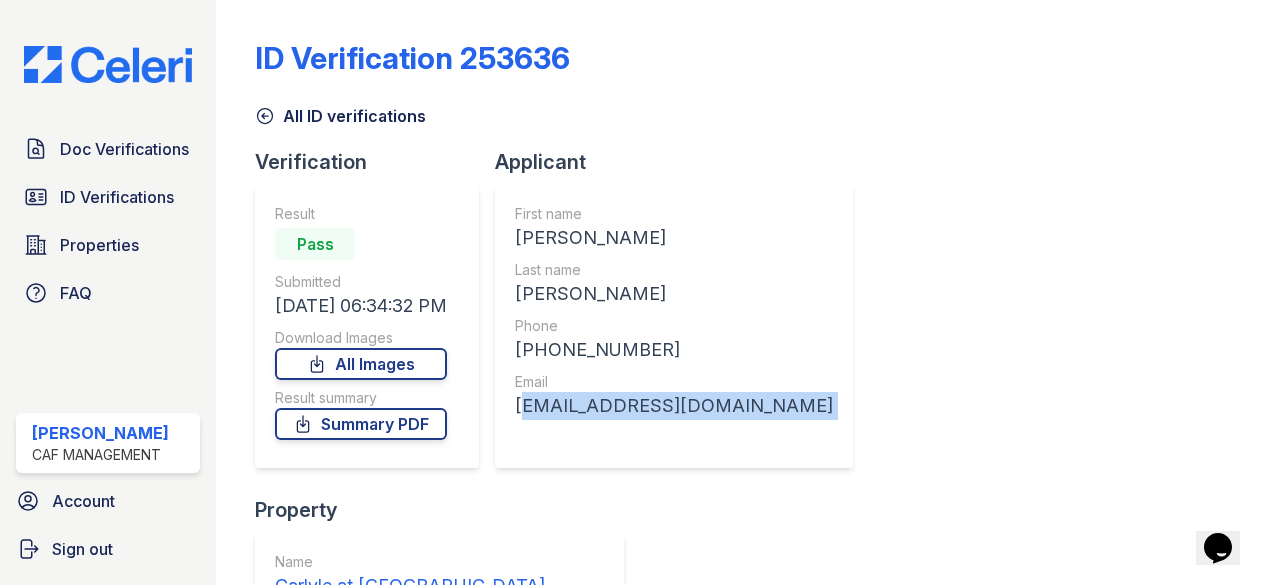click 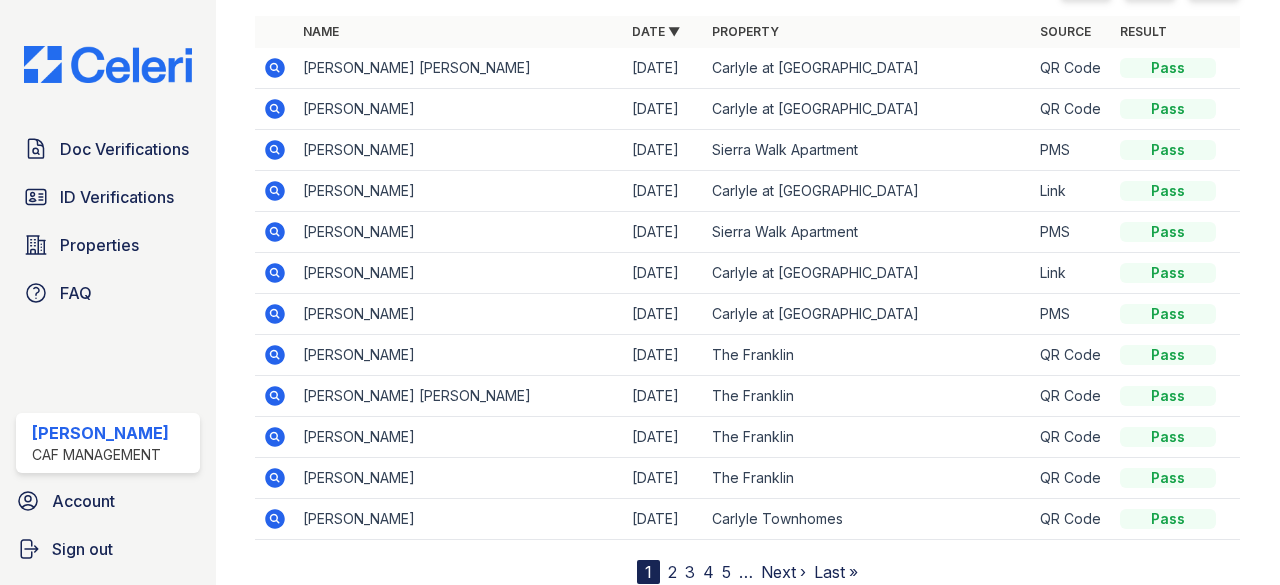 scroll, scrollTop: 290, scrollLeft: 0, axis: vertical 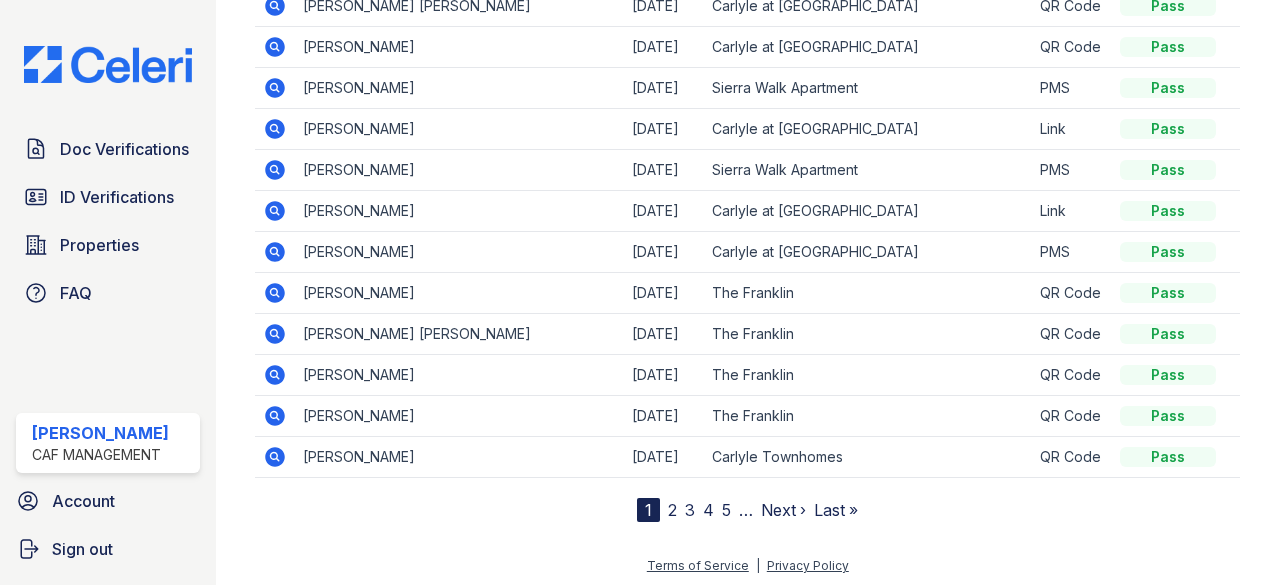 click on "2" at bounding box center (672, 510) 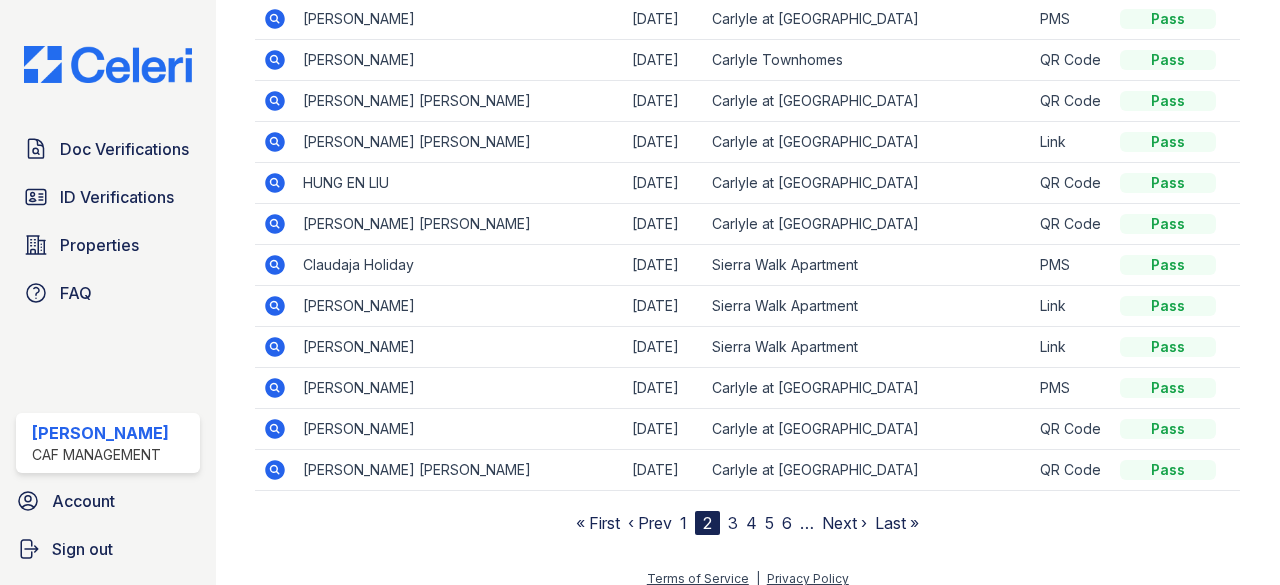 scroll, scrollTop: 278, scrollLeft: 0, axis: vertical 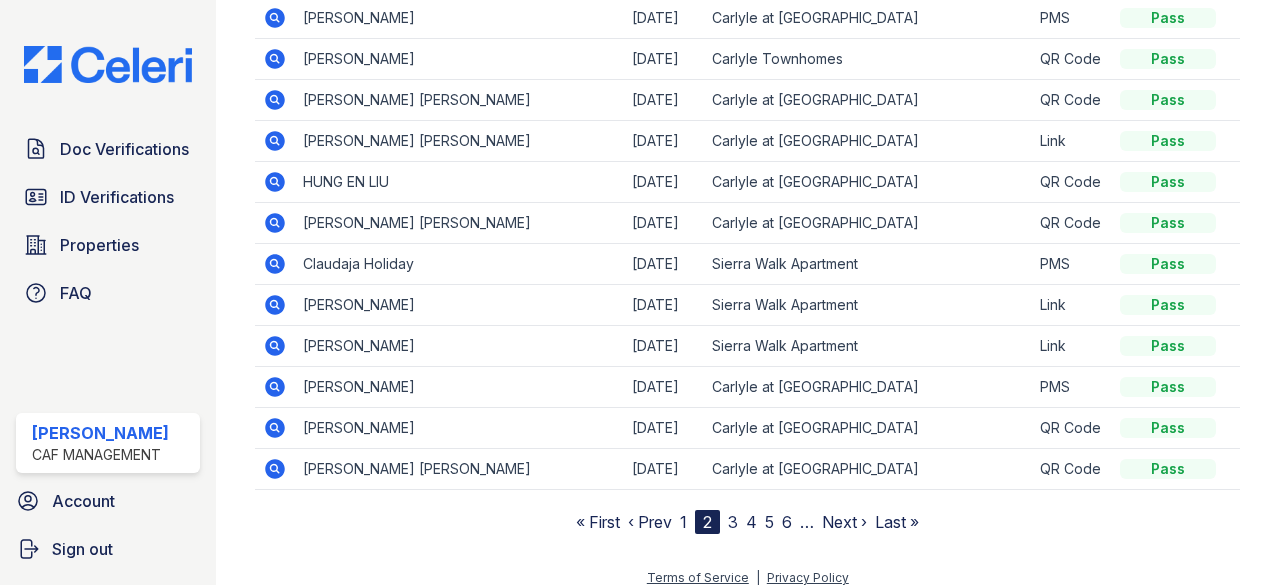 click 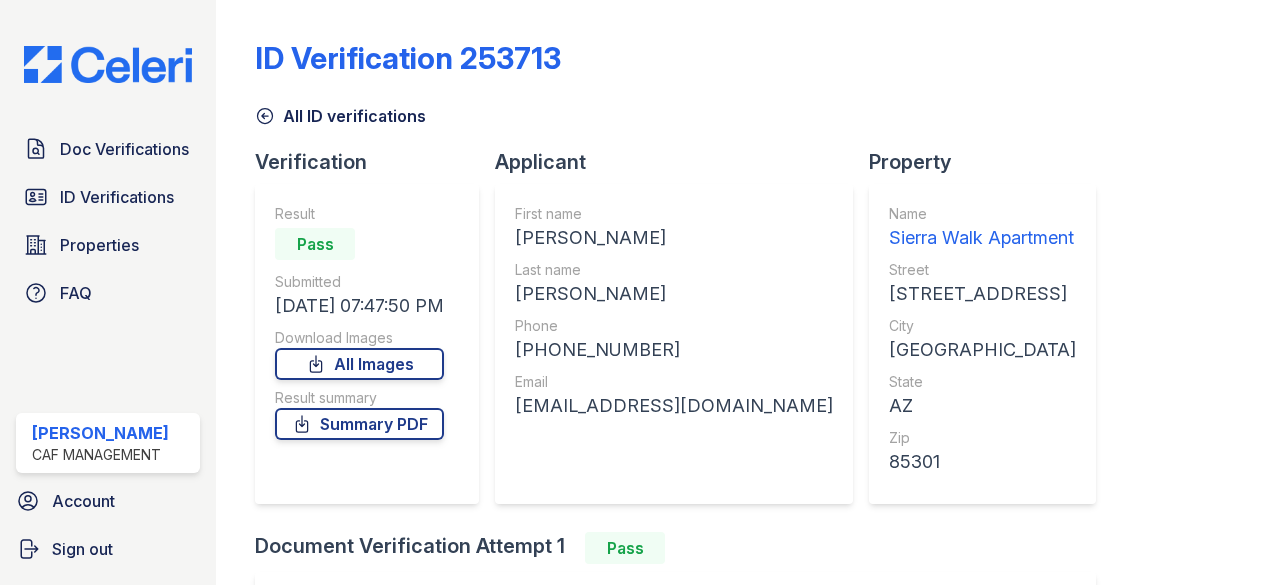 scroll, scrollTop: 0, scrollLeft: 0, axis: both 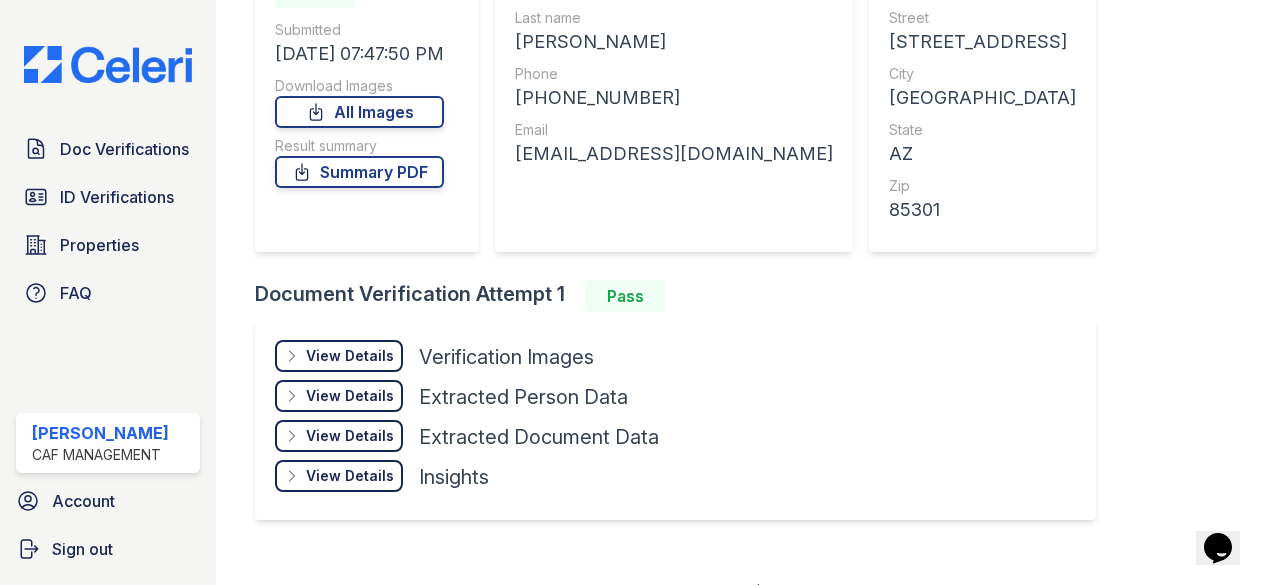 click on "View Details" at bounding box center (350, 356) 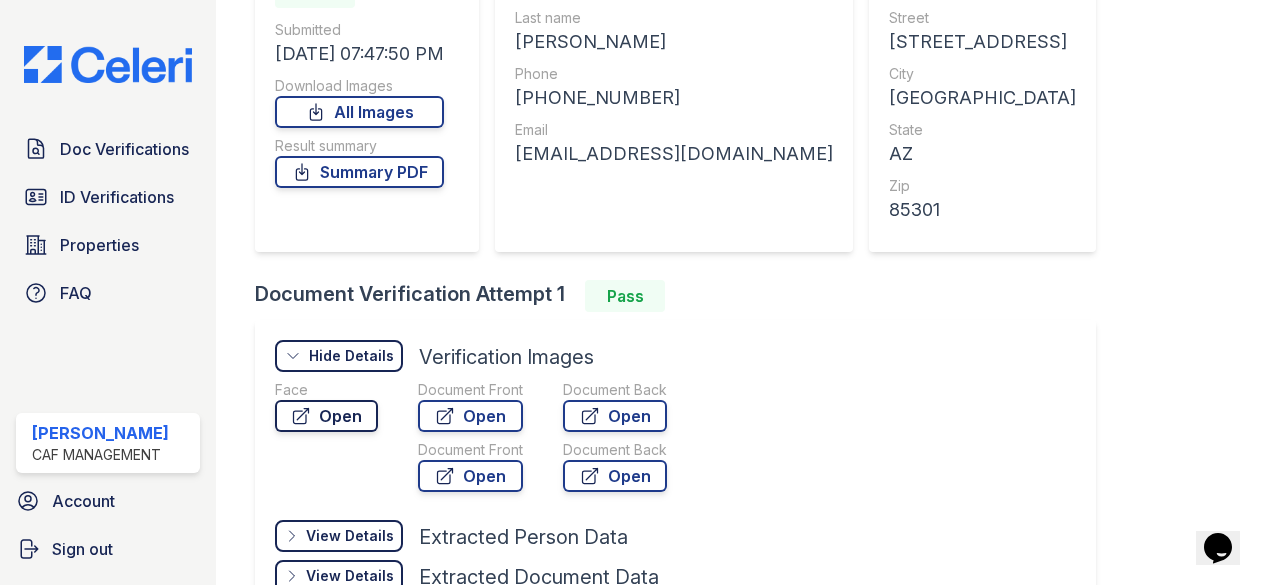 click on "Open" at bounding box center (326, 416) 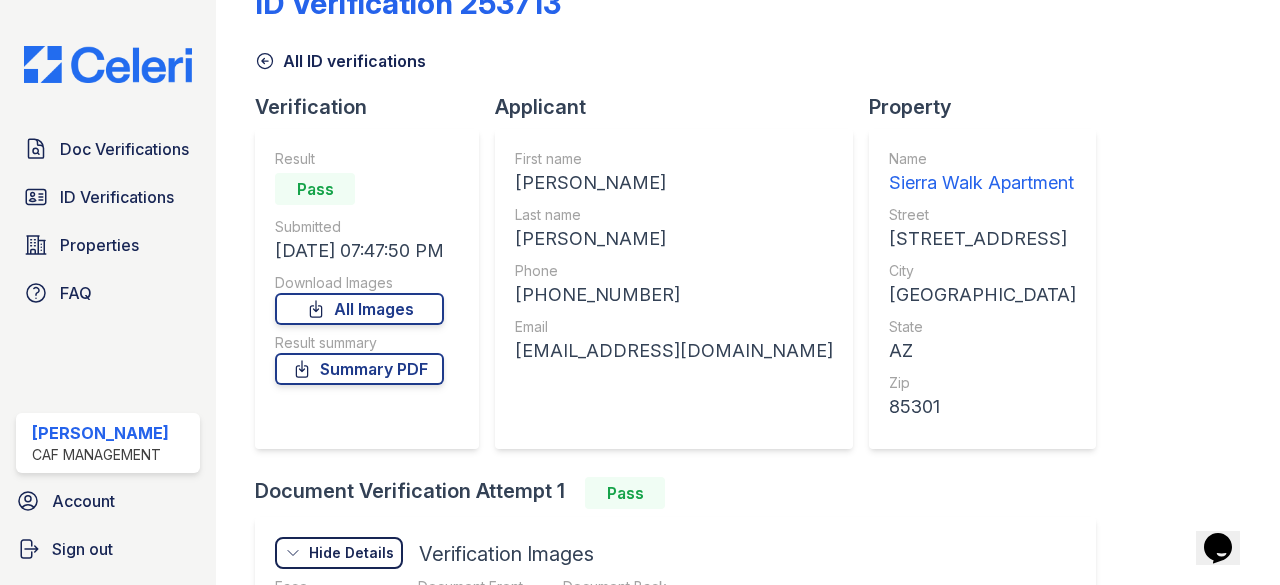 scroll, scrollTop: 54, scrollLeft: 0, axis: vertical 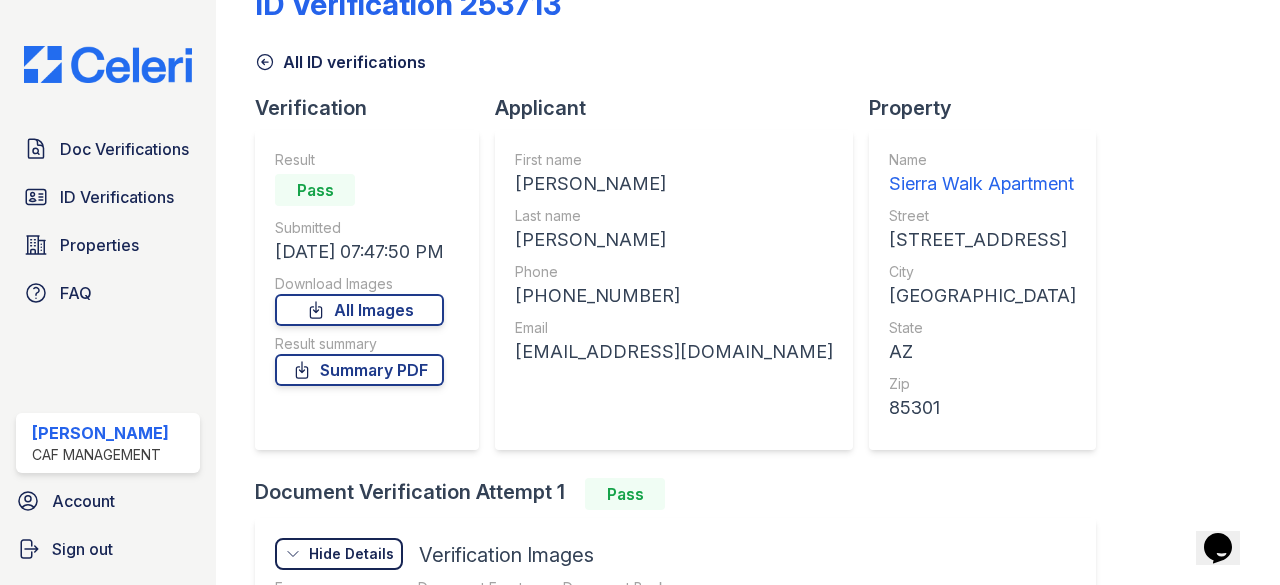 click 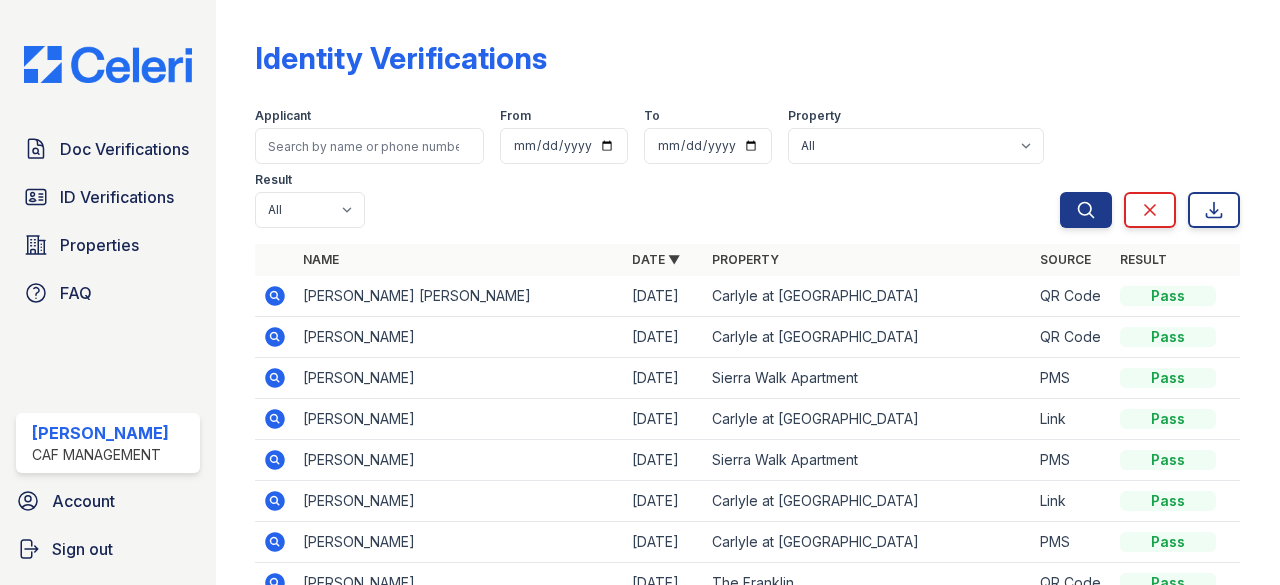 scroll, scrollTop: 290, scrollLeft: 0, axis: vertical 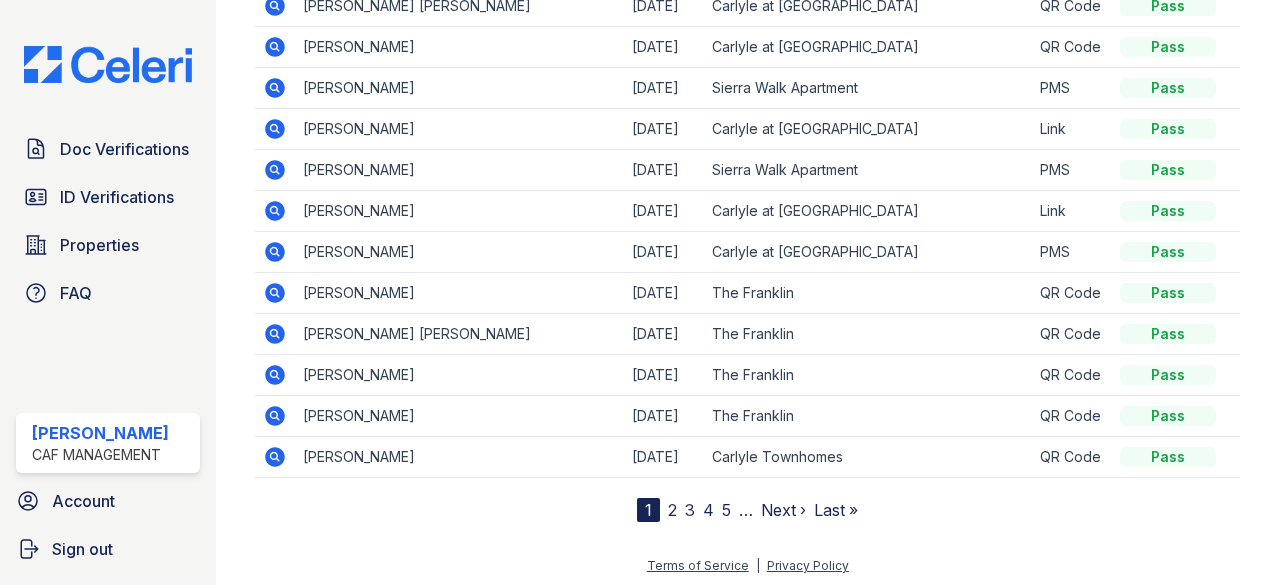 click on "1
2
3
4
5
…
Next ›
Last »" at bounding box center (747, 510) 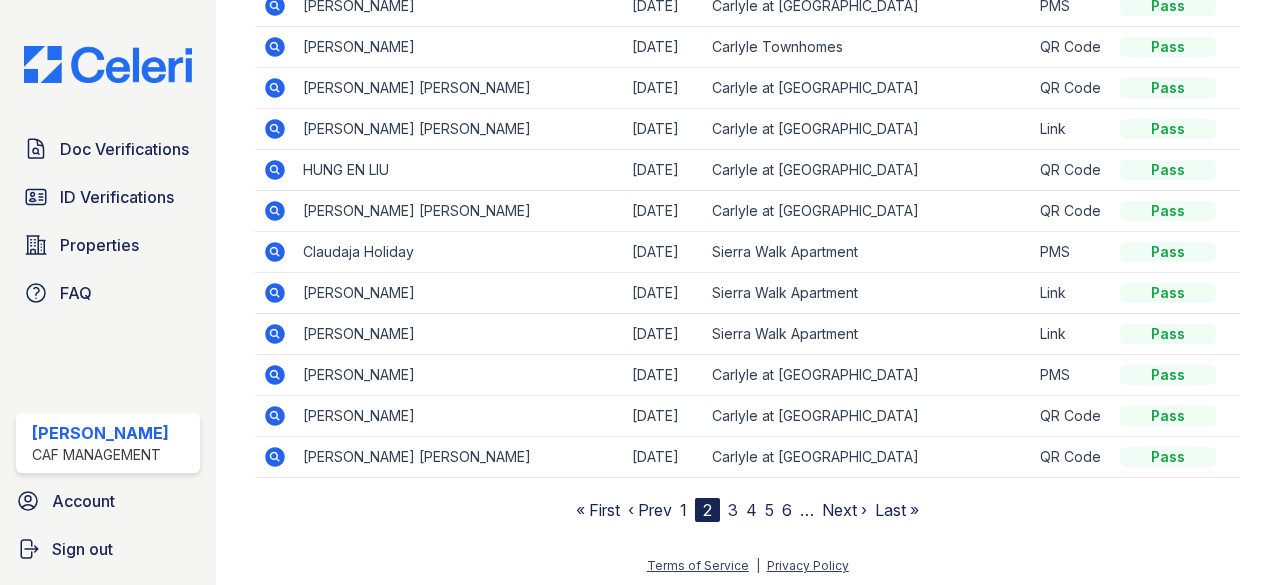scroll, scrollTop: 288, scrollLeft: 0, axis: vertical 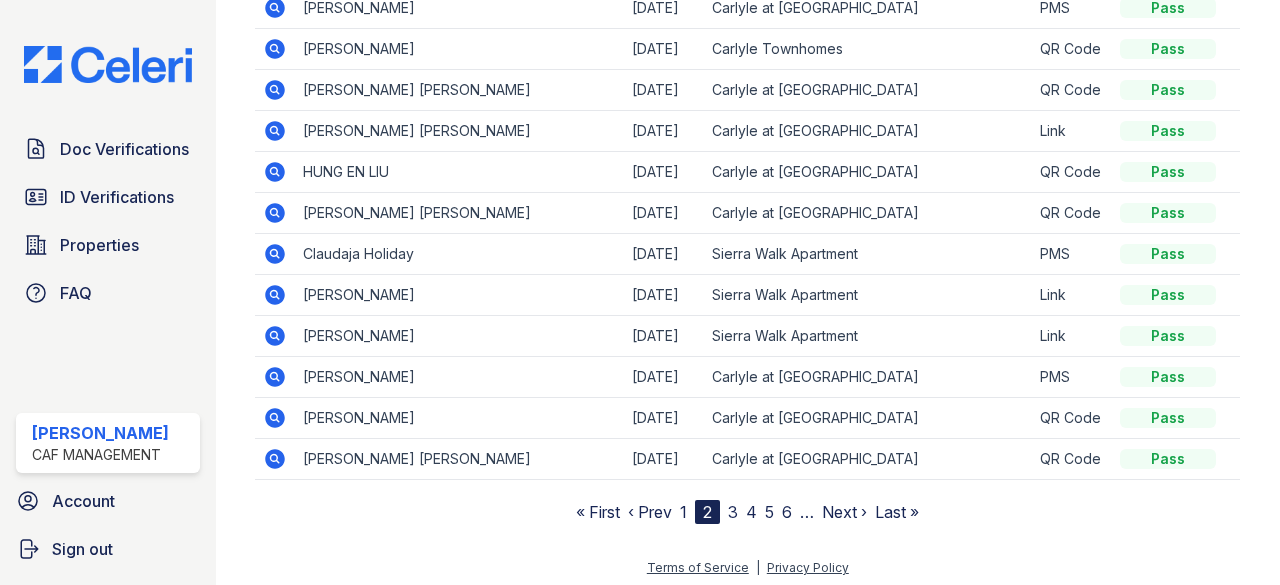 click on "3" at bounding box center (733, 512) 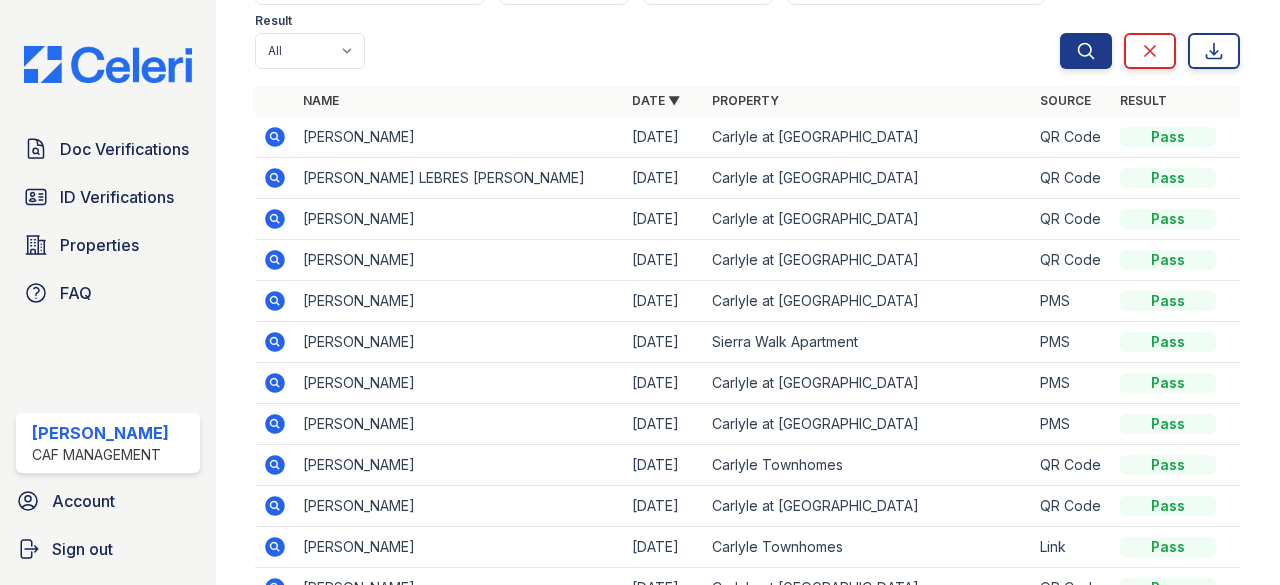 scroll, scrollTop: 158, scrollLeft: 0, axis: vertical 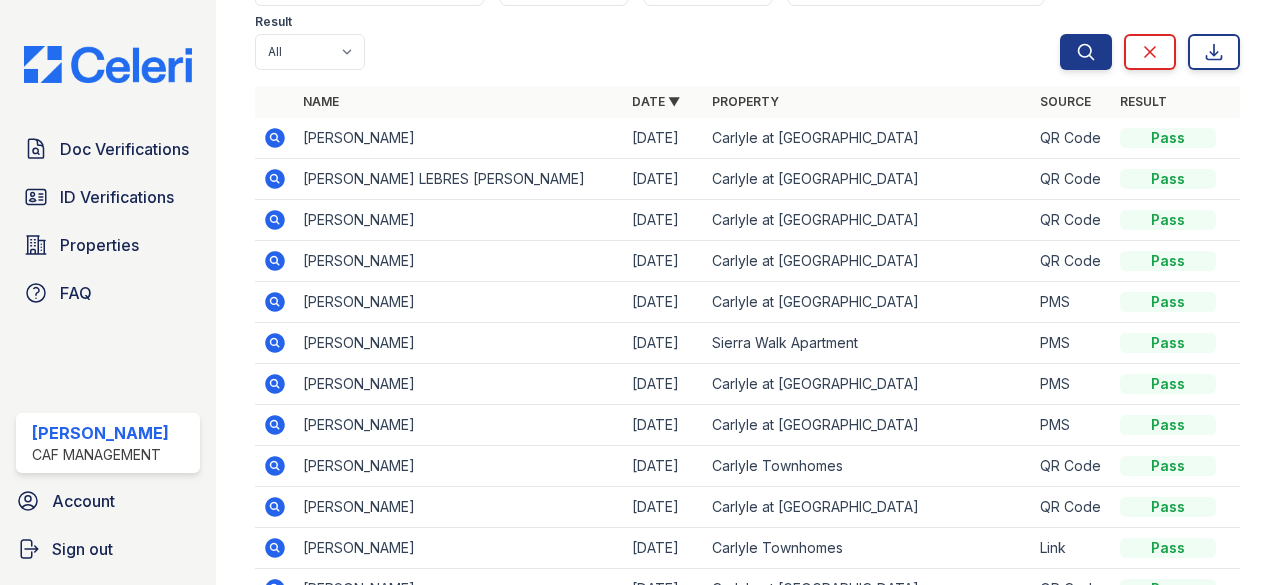 click 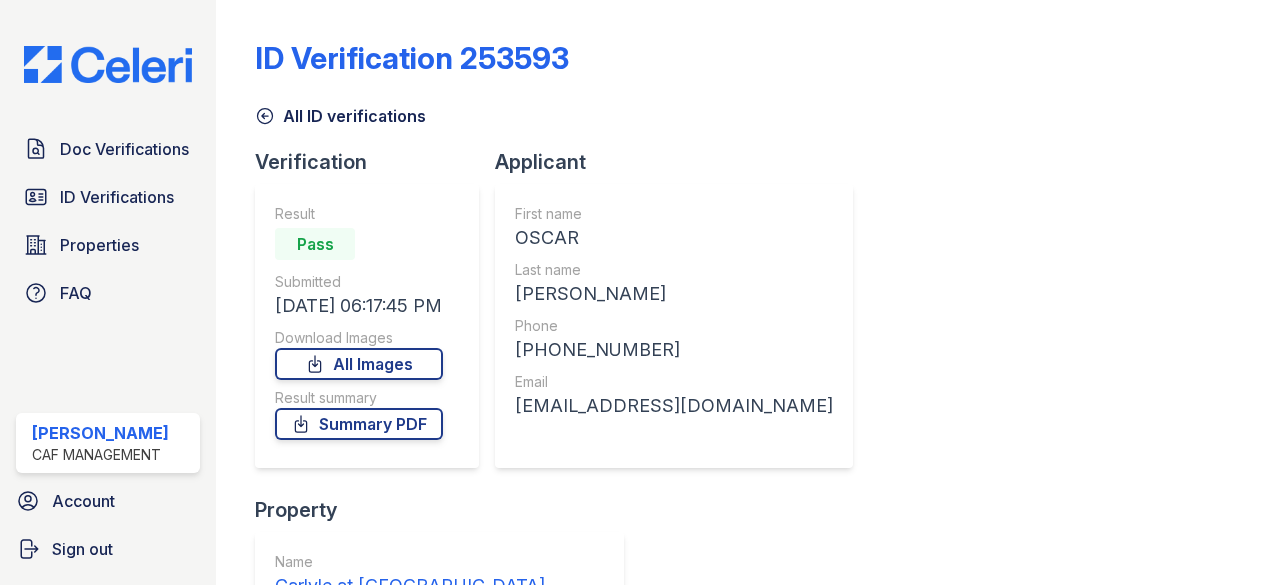 scroll, scrollTop: 0, scrollLeft: 0, axis: both 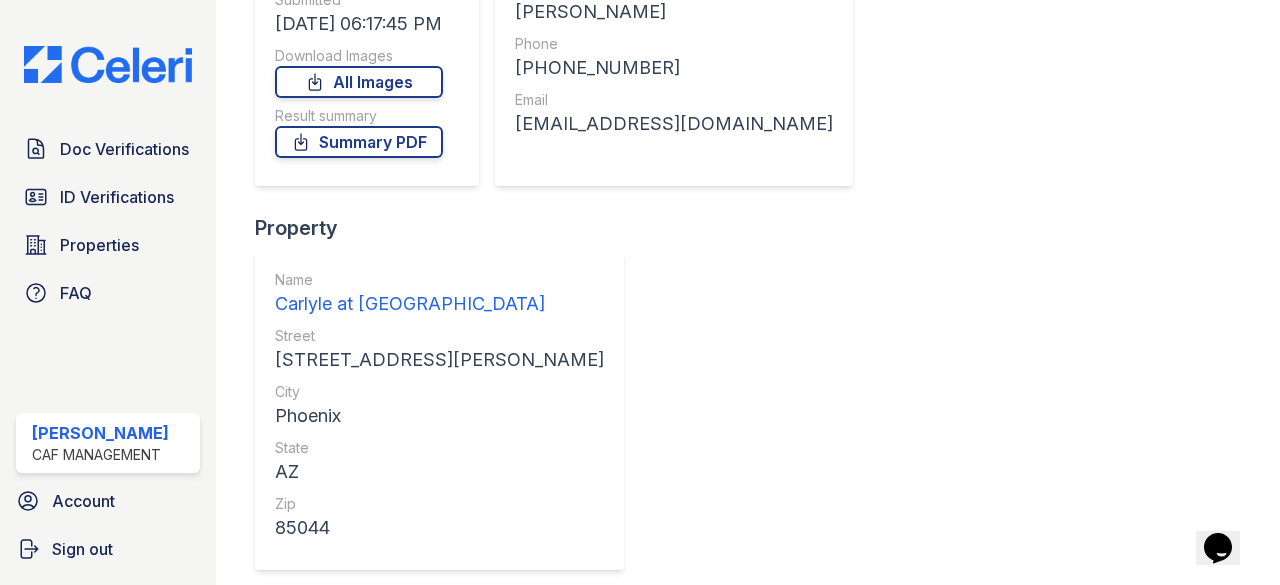click on "View Details" at bounding box center (350, 674) 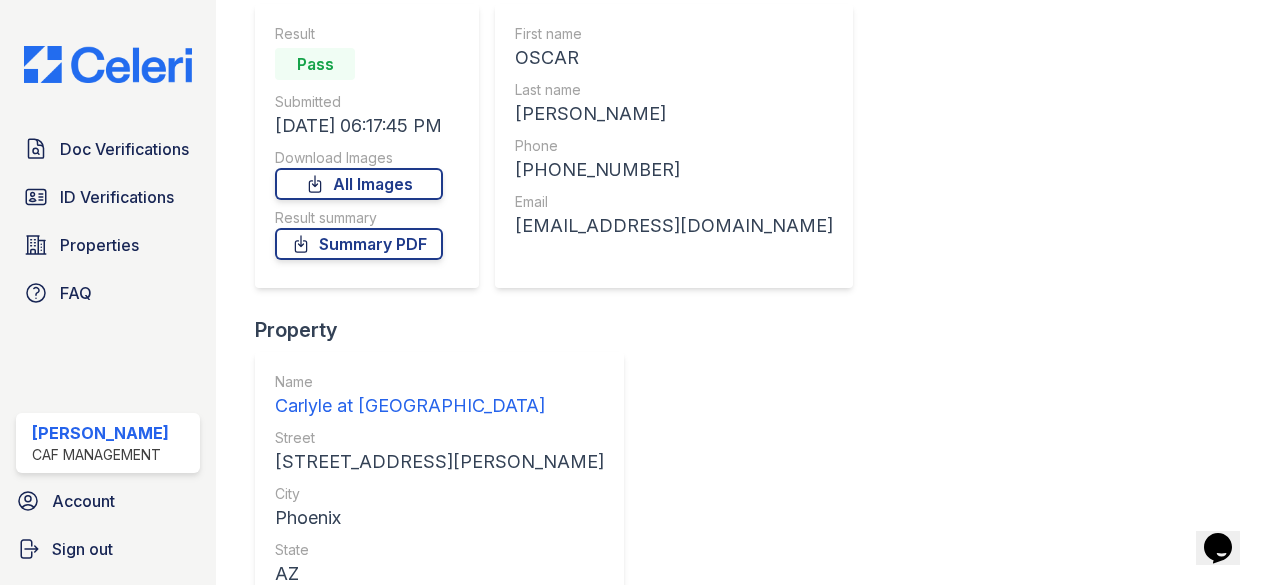 click on "Email" at bounding box center (674, 202) 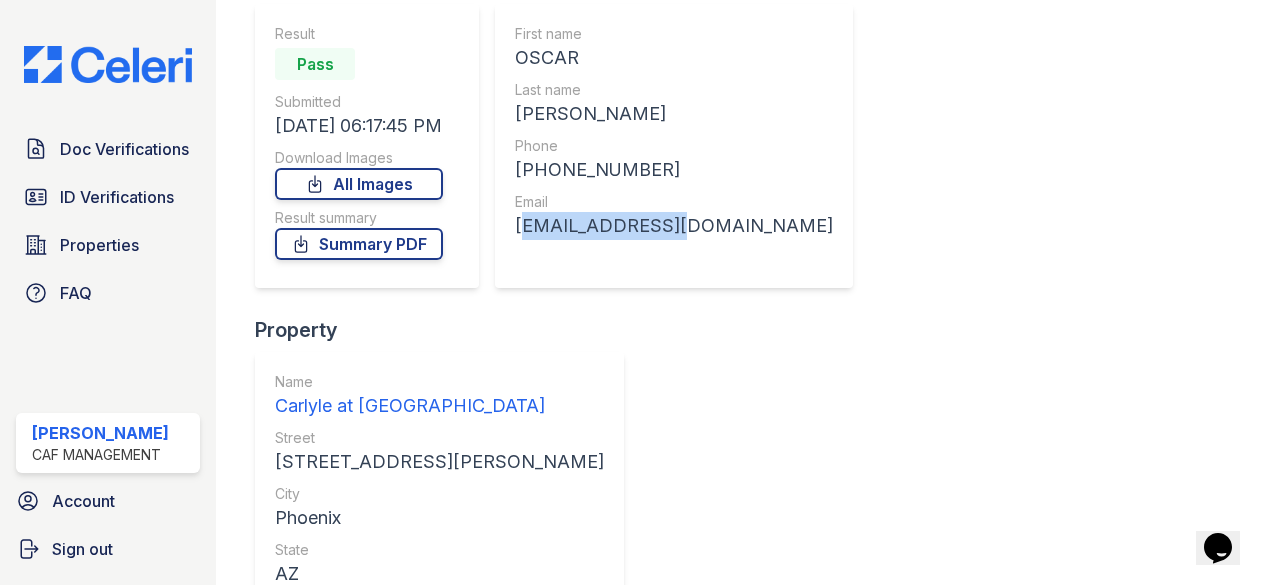 click on "lebresoscarleon@icloud.com" at bounding box center (674, 226) 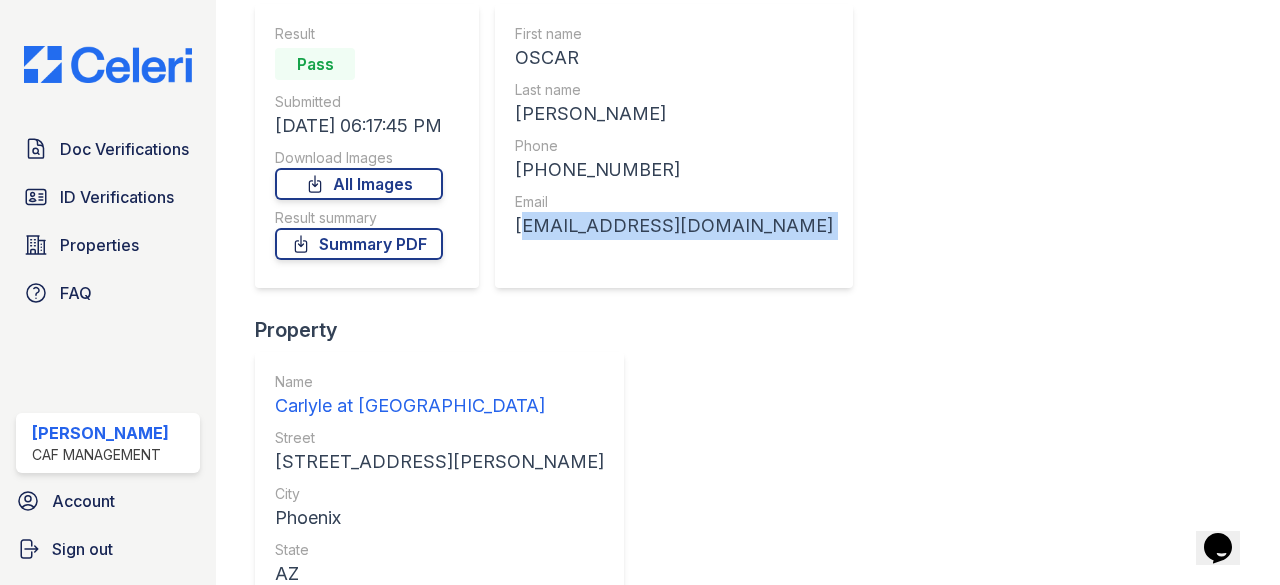 click on "lebresoscarleon@icloud.com" at bounding box center (674, 226) 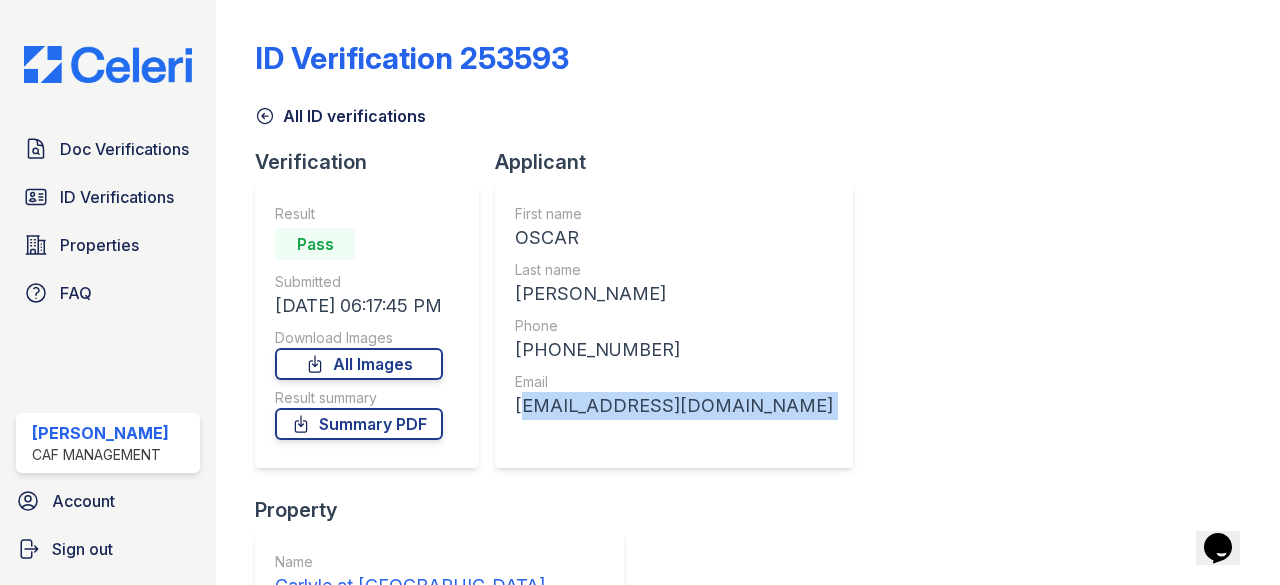 click on "All ID verifications" at bounding box center [340, 116] 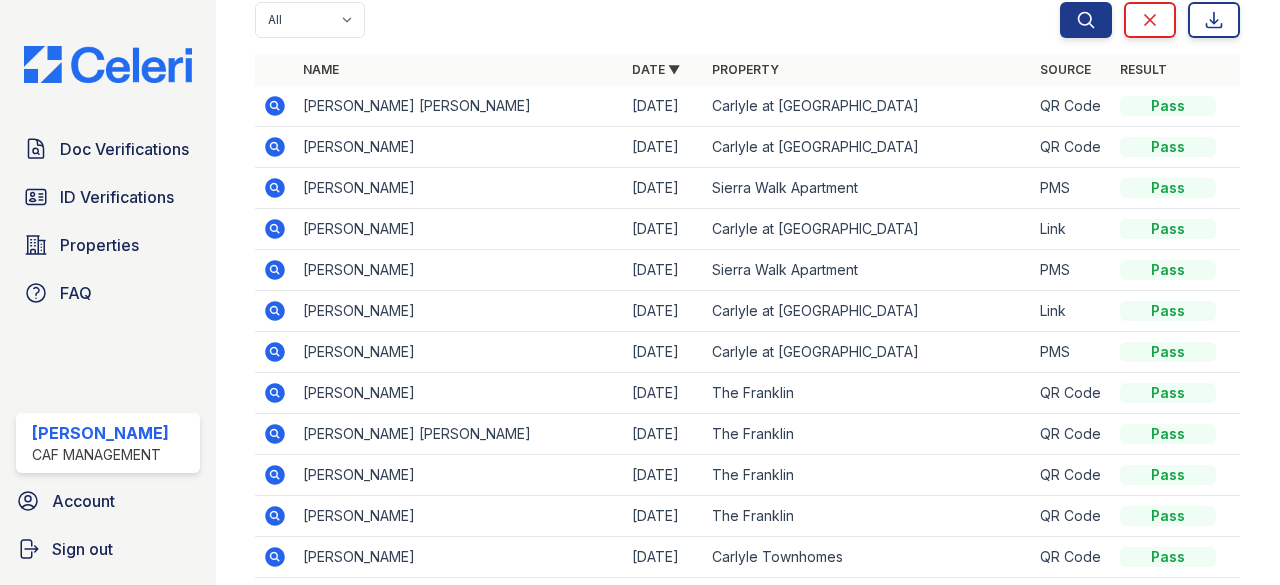 scroll, scrollTop: 290, scrollLeft: 0, axis: vertical 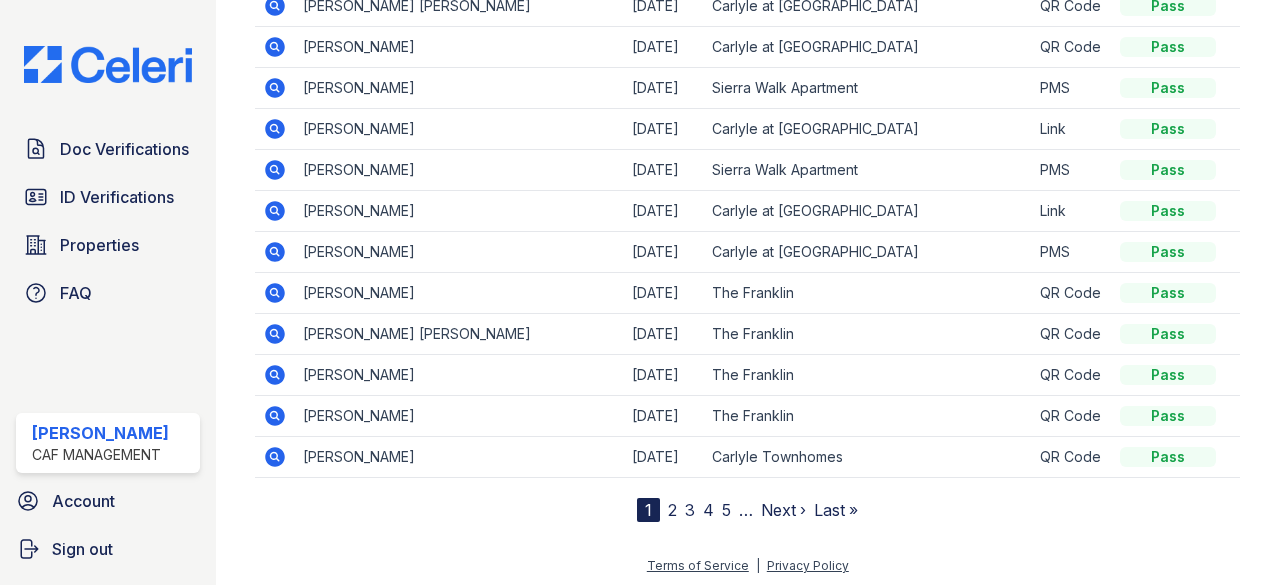 click 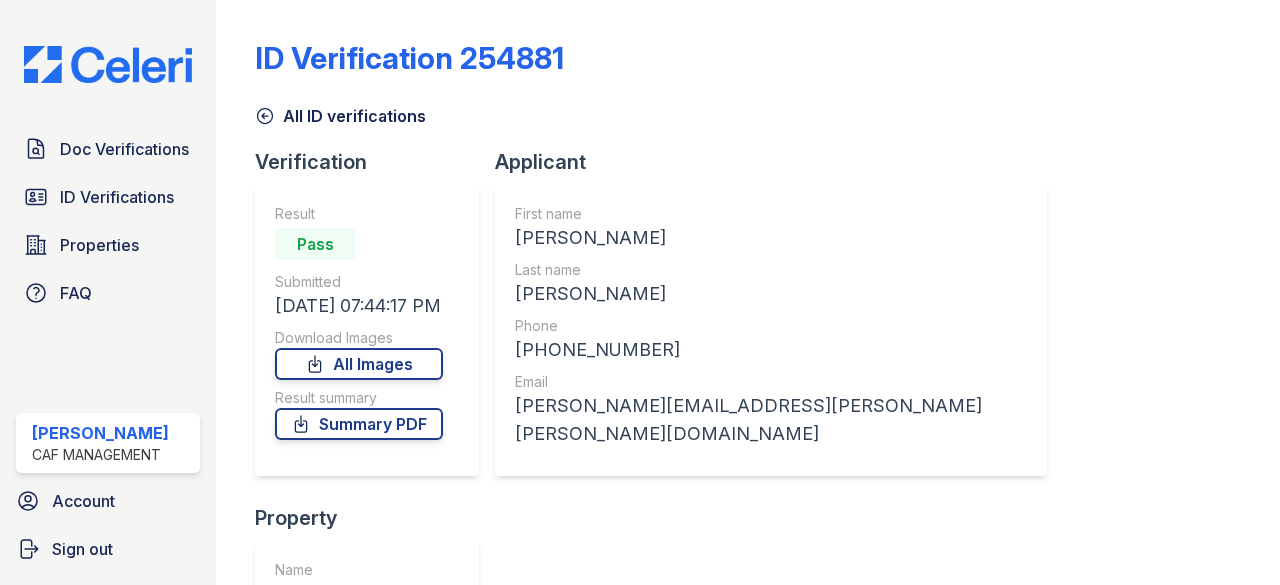 scroll, scrollTop: 0, scrollLeft: 0, axis: both 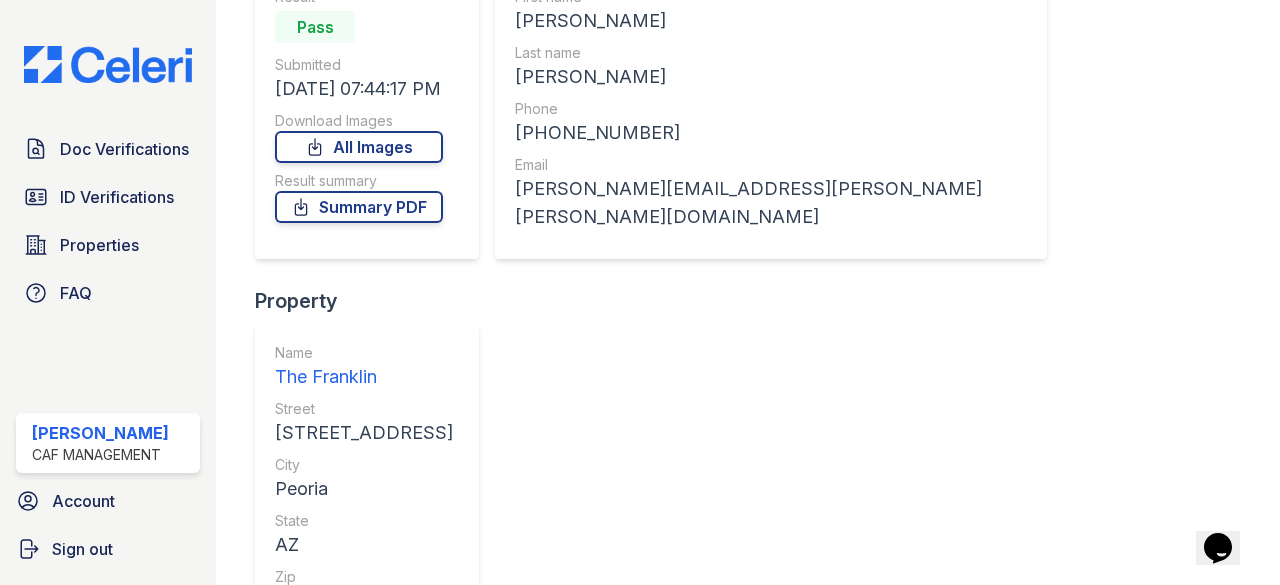 click on "View Details
Details" at bounding box center [339, 747] 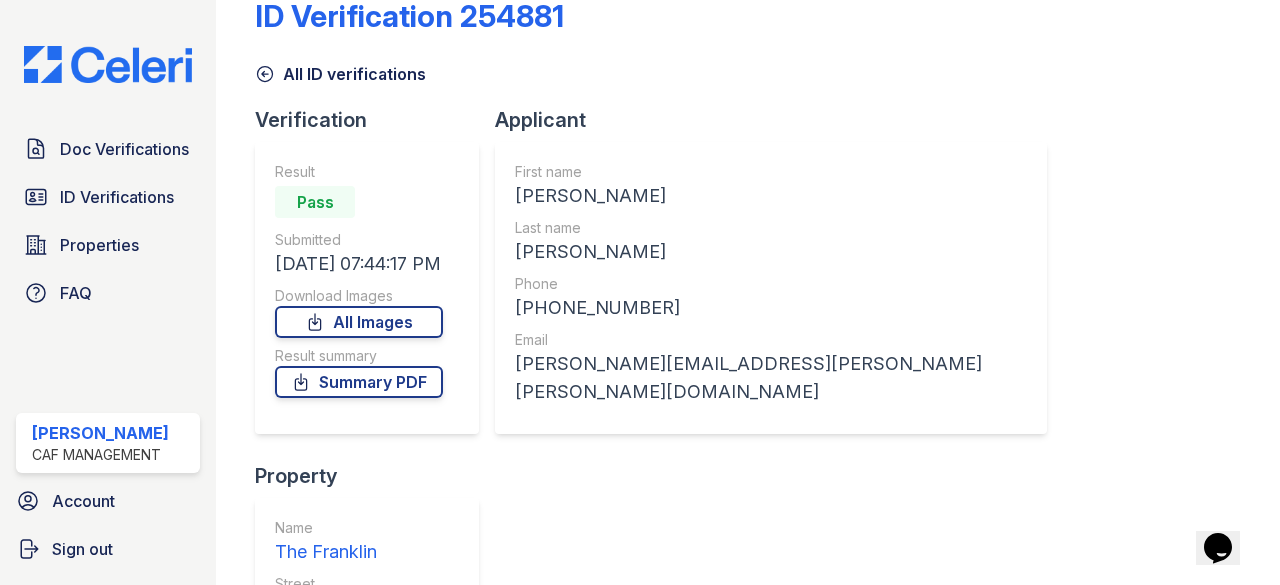 scroll, scrollTop: 31, scrollLeft: 0, axis: vertical 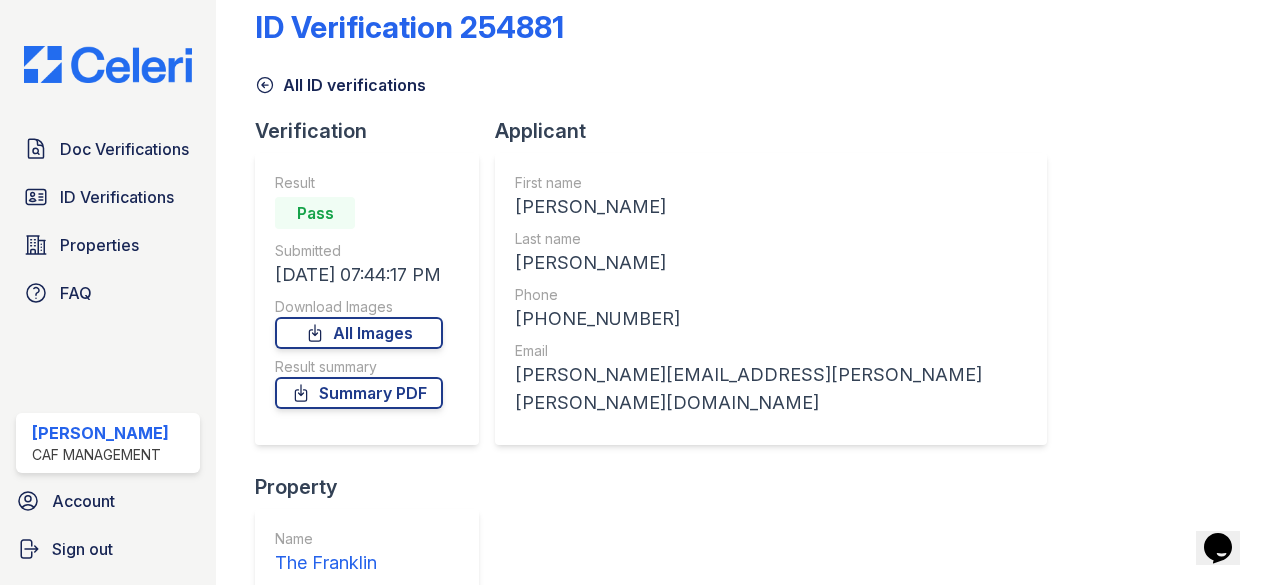 click on "All ID verifications" at bounding box center (340, 85) 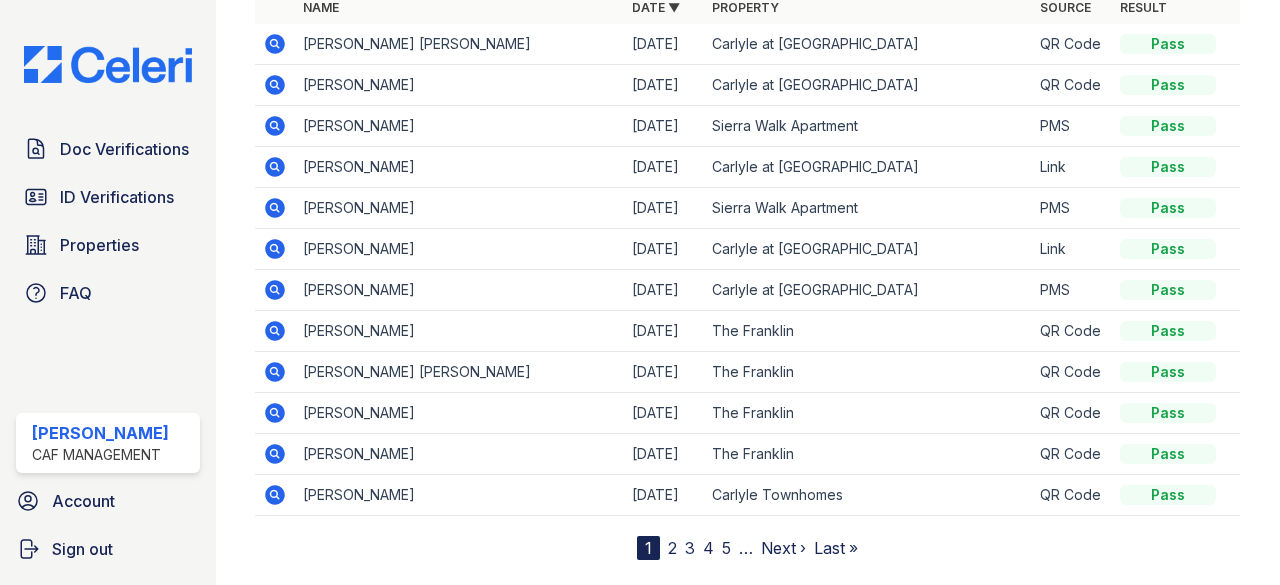 scroll, scrollTop: 251, scrollLeft: 0, axis: vertical 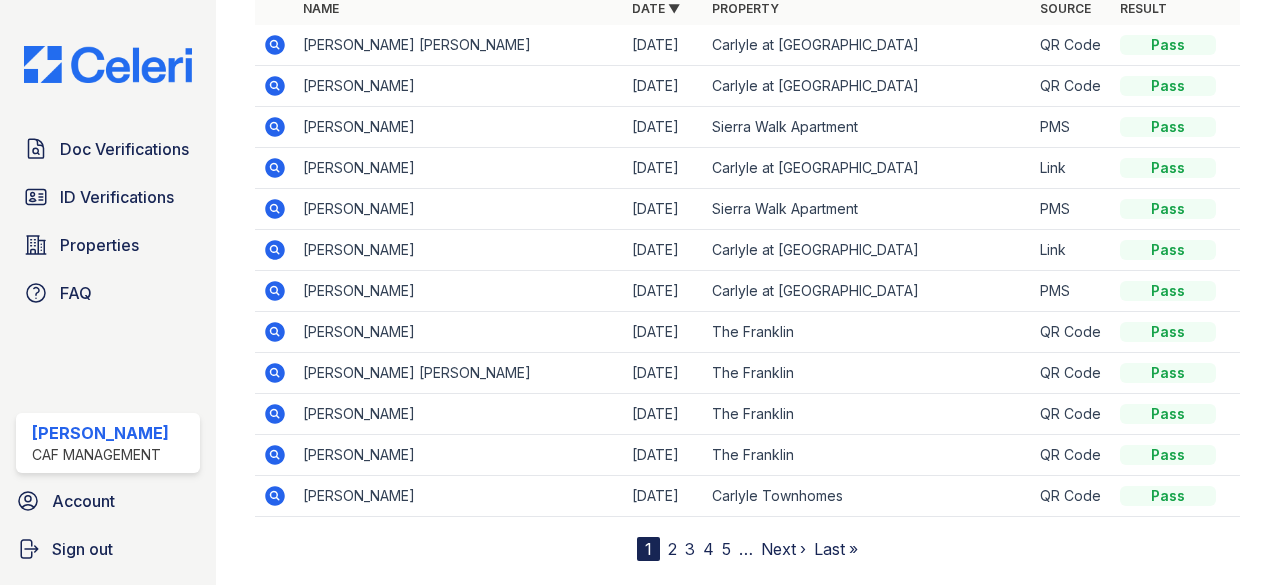click 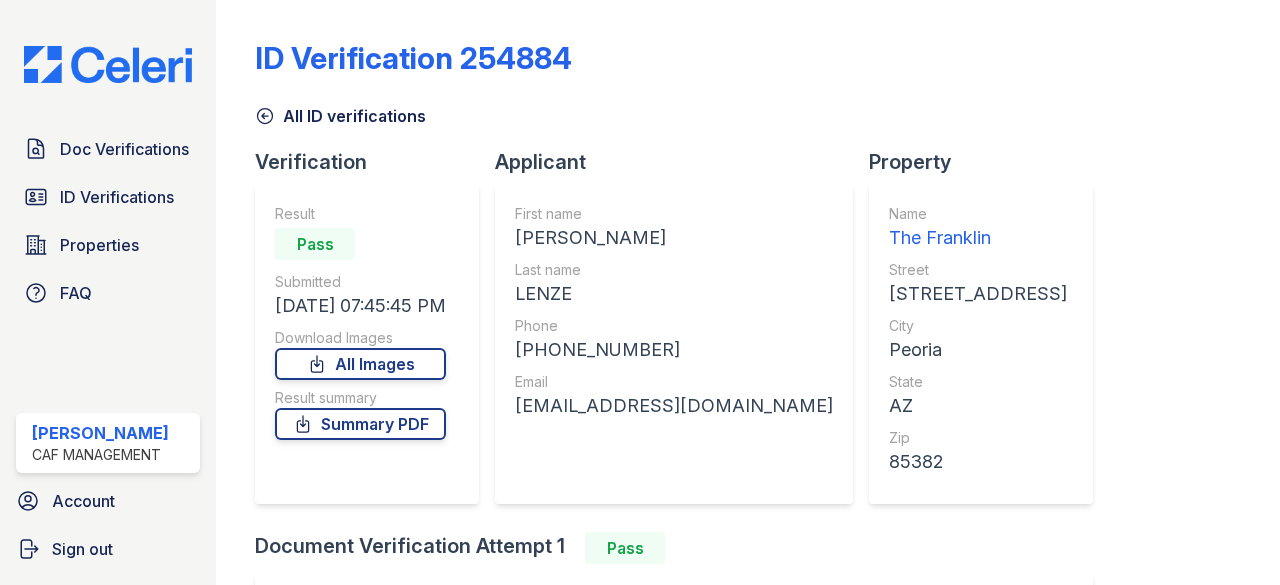 scroll, scrollTop: 0, scrollLeft: 0, axis: both 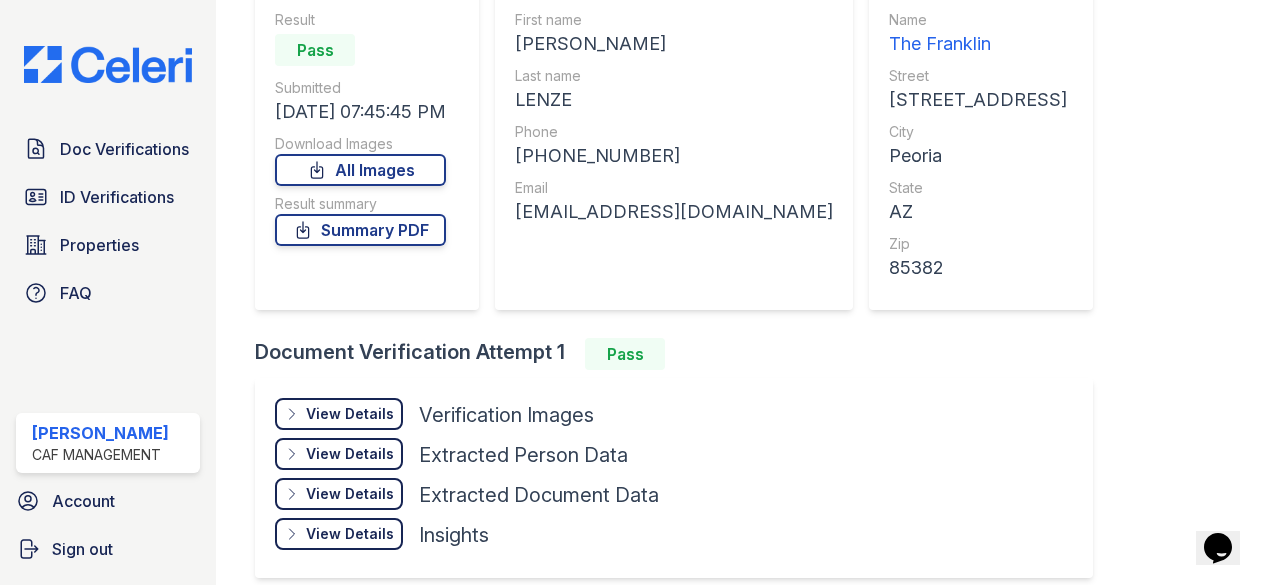 click on "View Details" at bounding box center (350, 414) 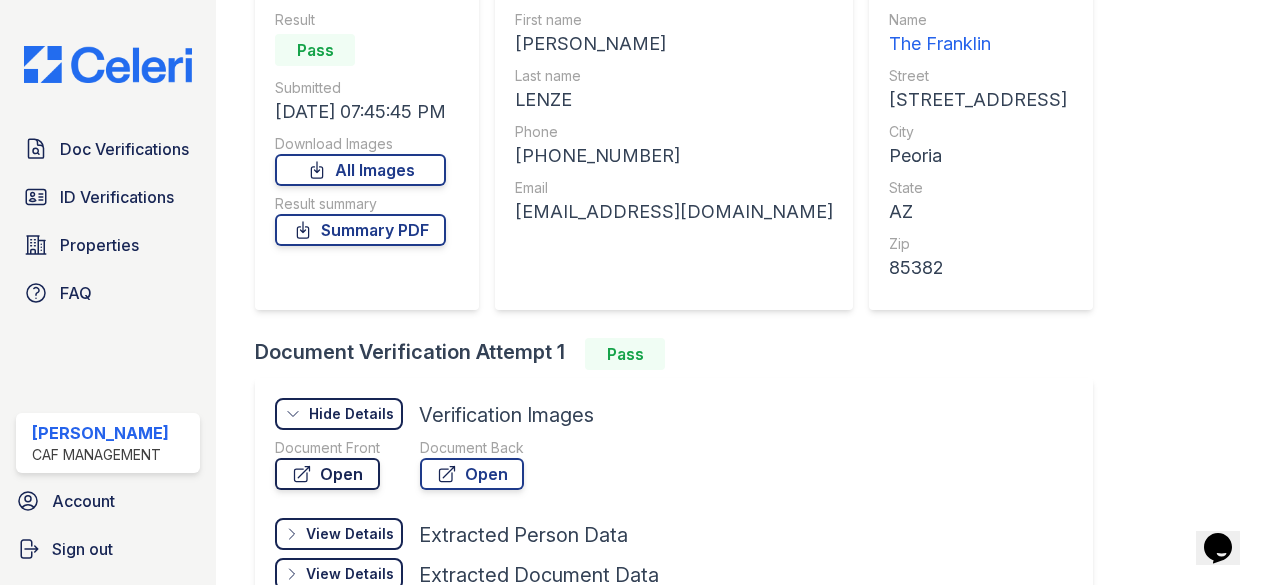 click on "Open" at bounding box center [327, 474] 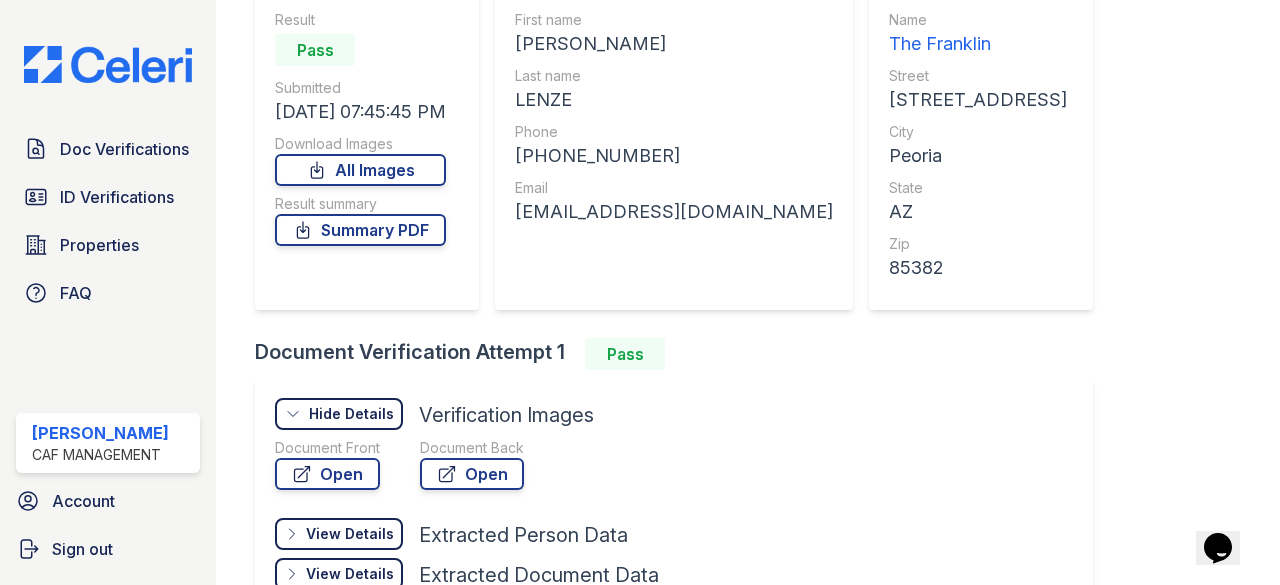 scroll, scrollTop: 0, scrollLeft: 0, axis: both 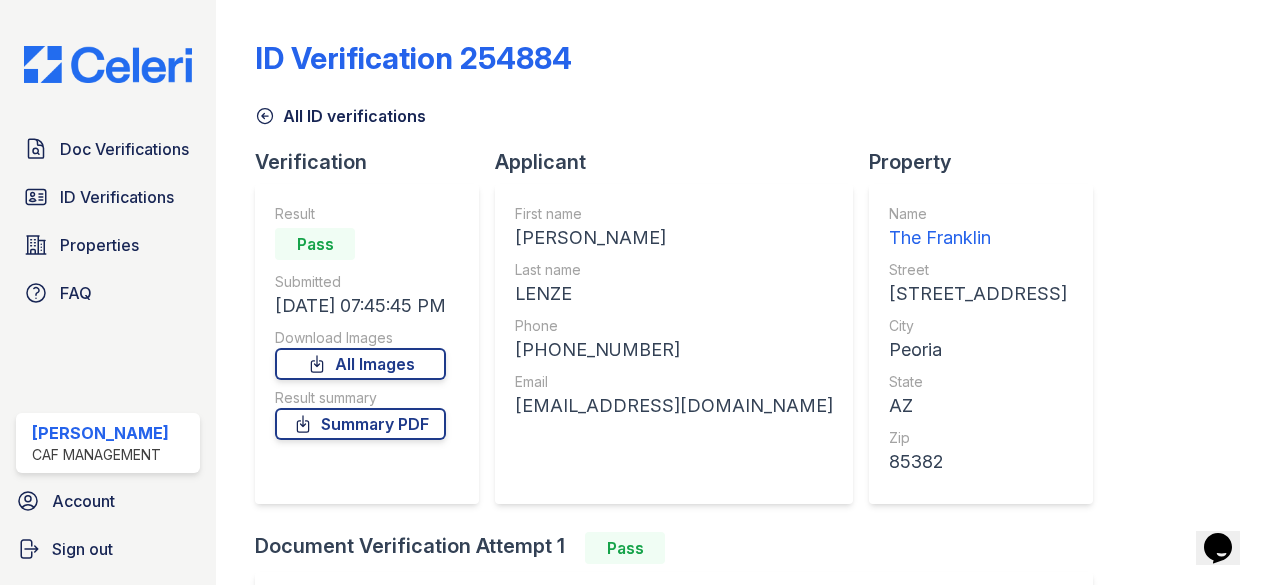 click on "All ID verifications" at bounding box center [340, 116] 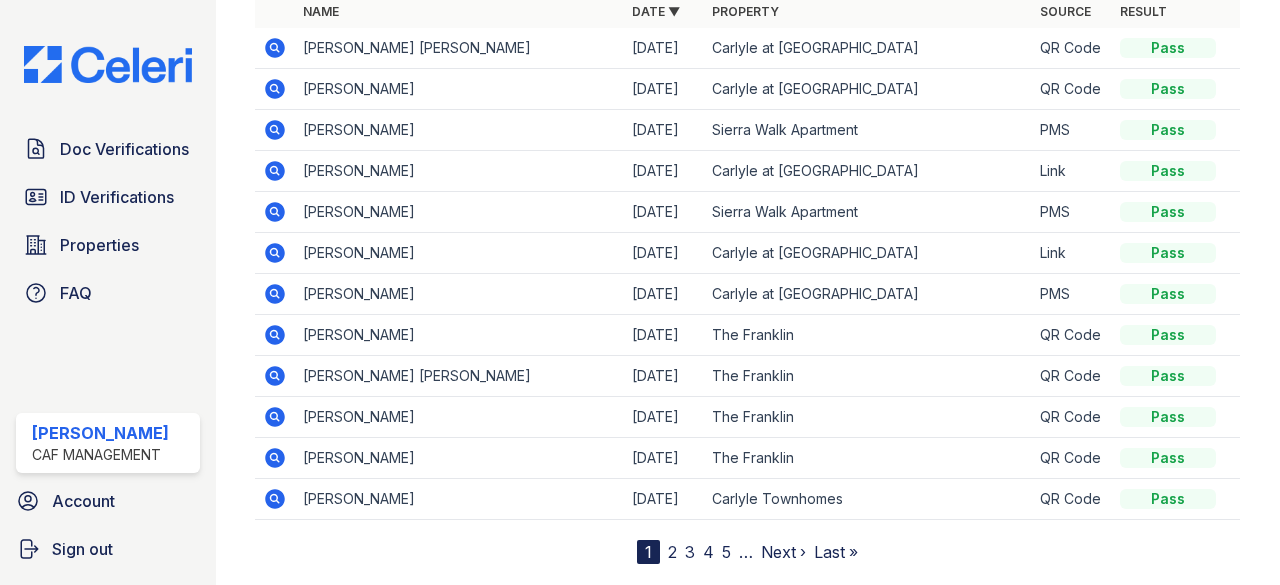 scroll, scrollTop: 290, scrollLeft: 0, axis: vertical 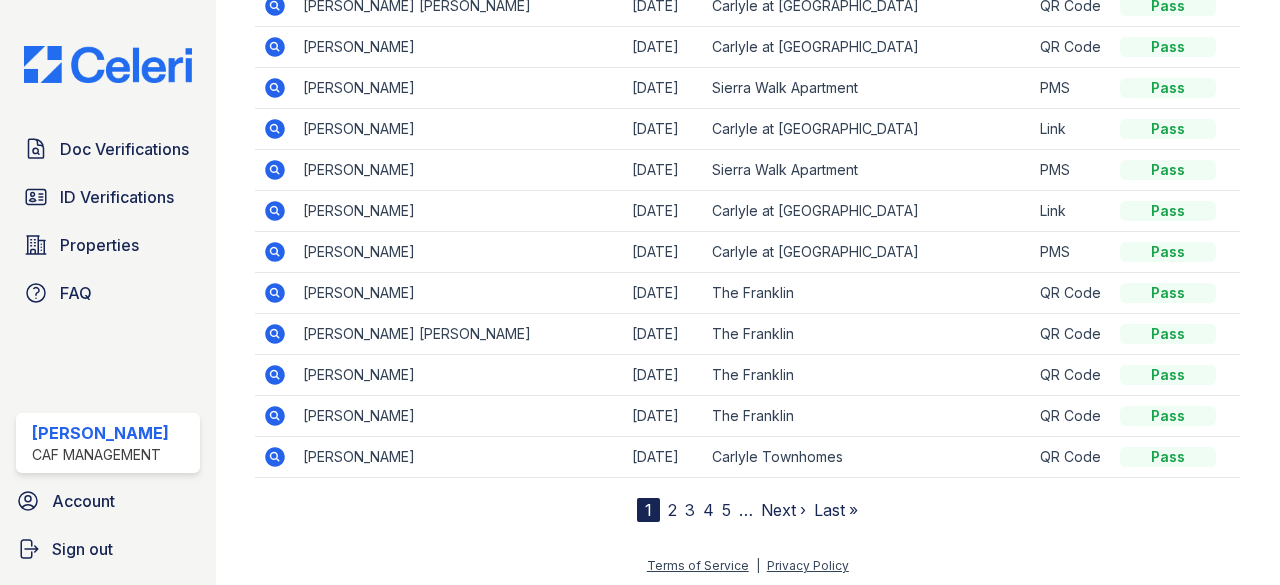 click 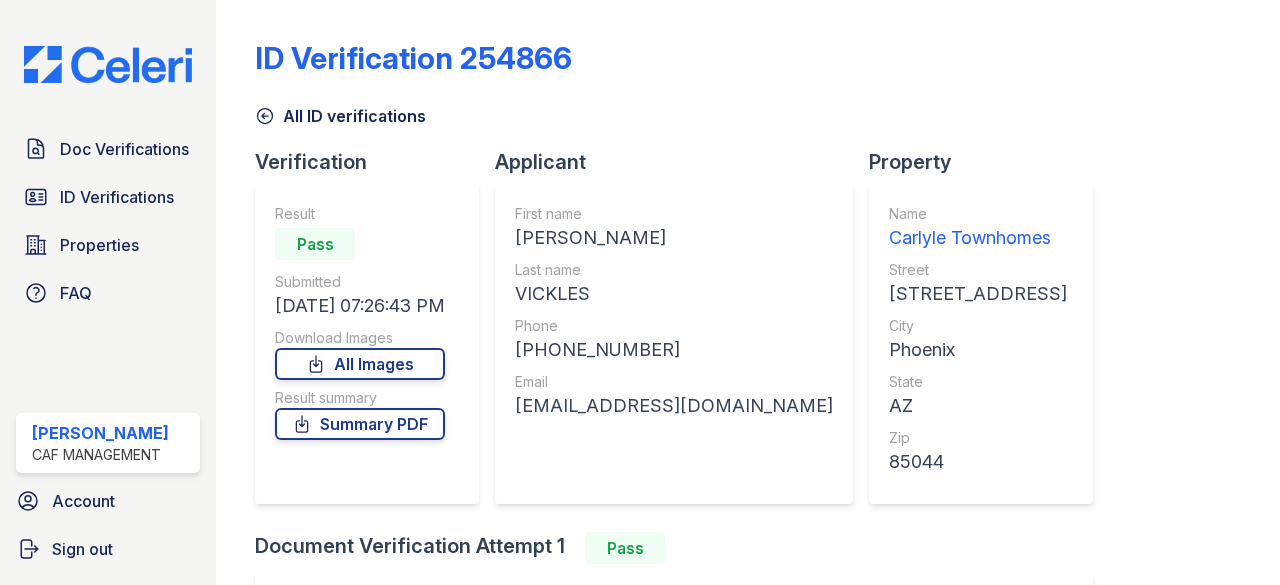 scroll, scrollTop: 0, scrollLeft: 0, axis: both 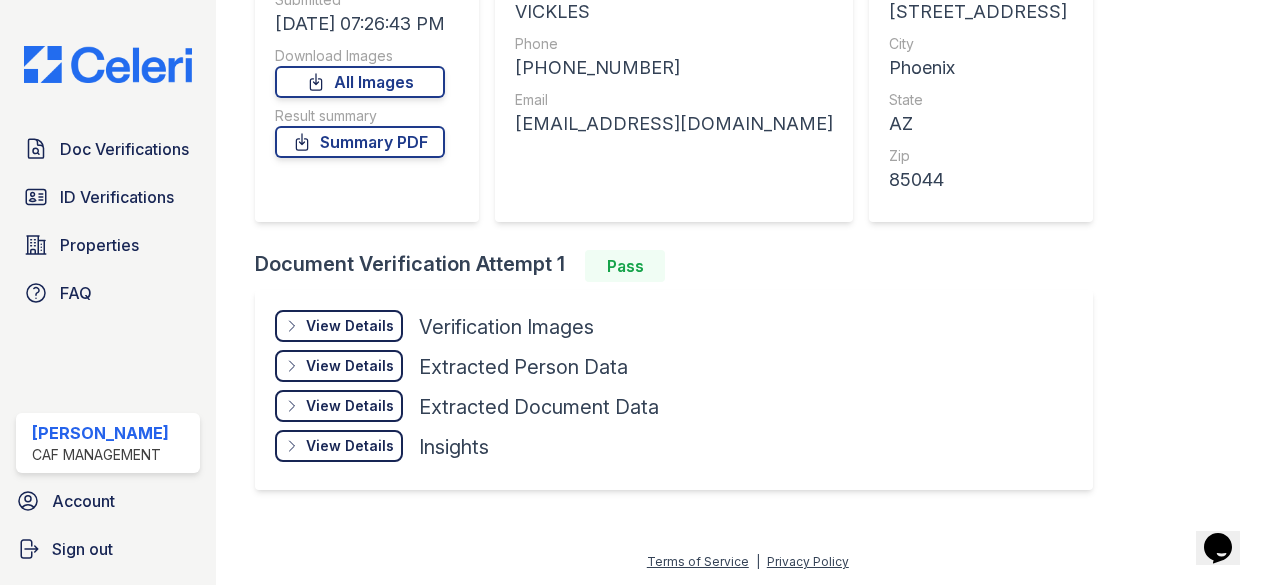 click on "View Details" at bounding box center (350, 326) 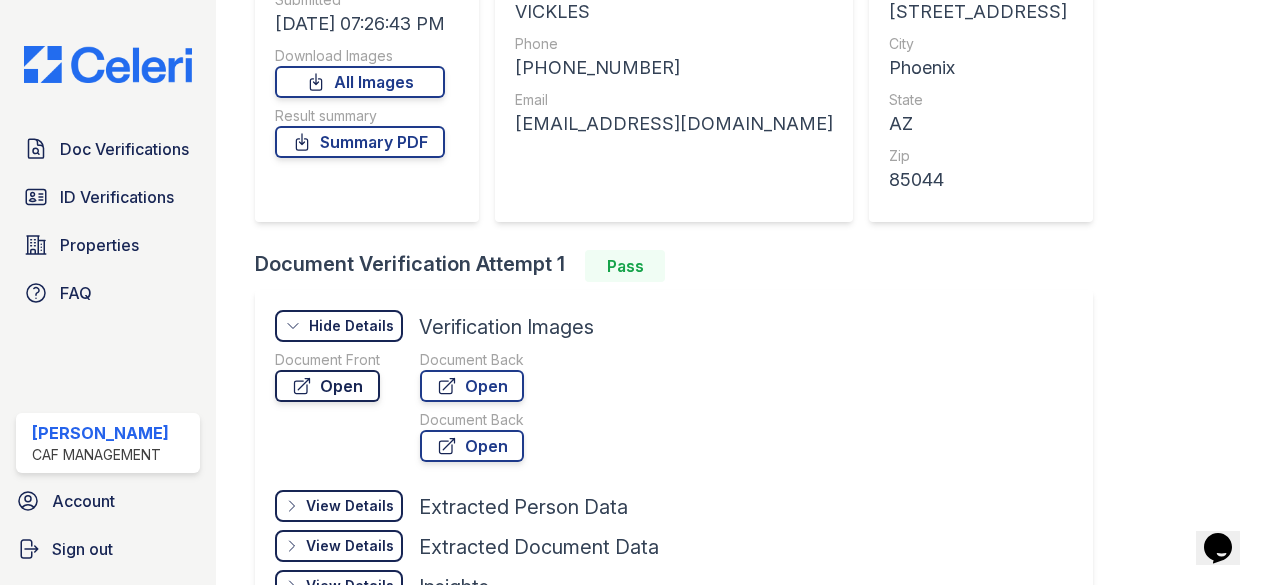 click on "Open" at bounding box center [327, 386] 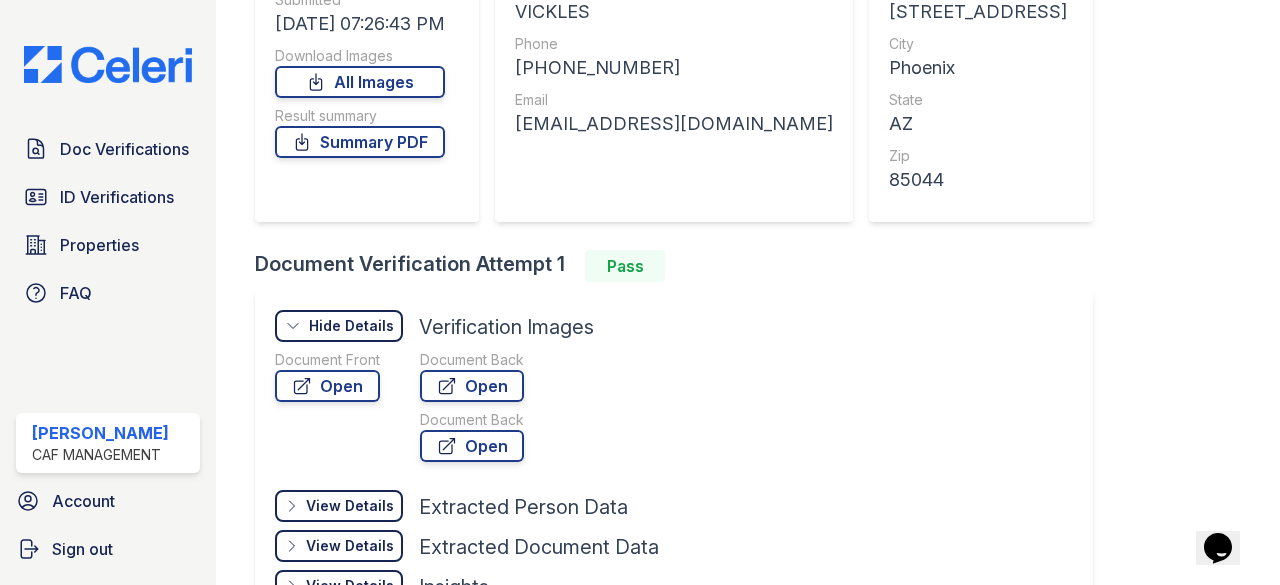 scroll, scrollTop: 0, scrollLeft: 0, axis: both 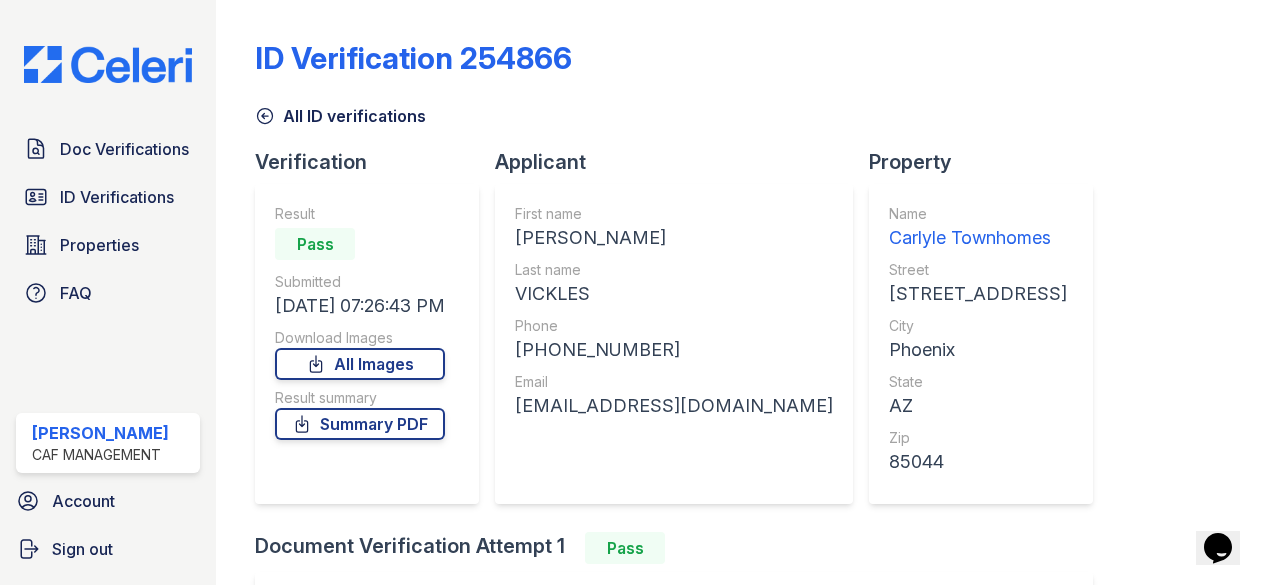 click 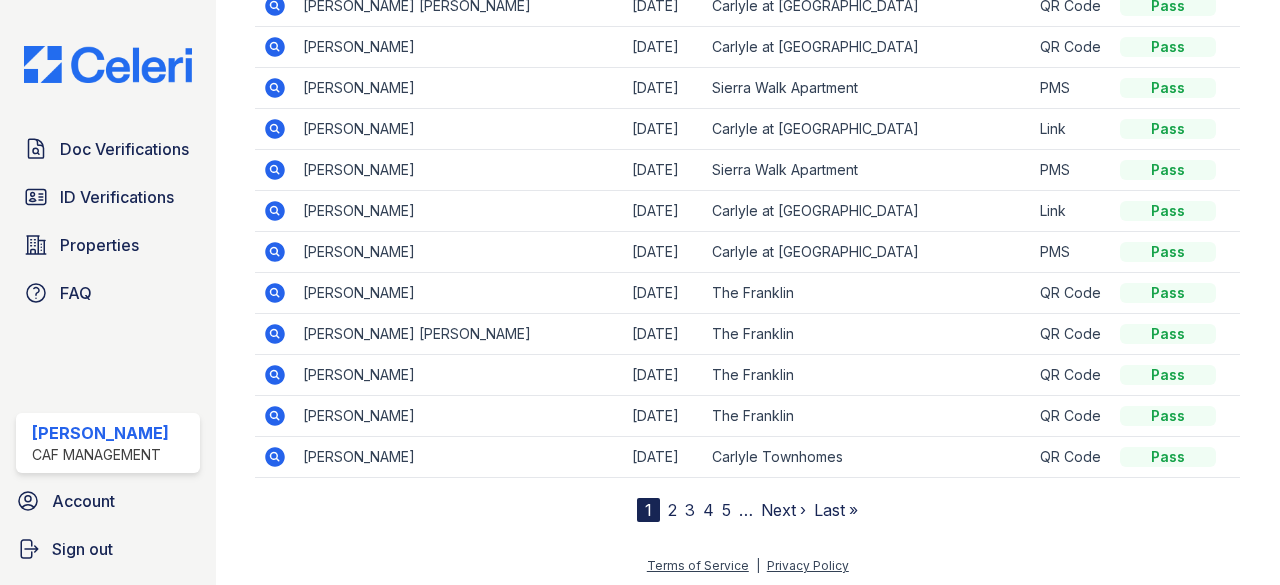 scroll, scrollTop: 288, scrollLeft: 0, axis: vertical 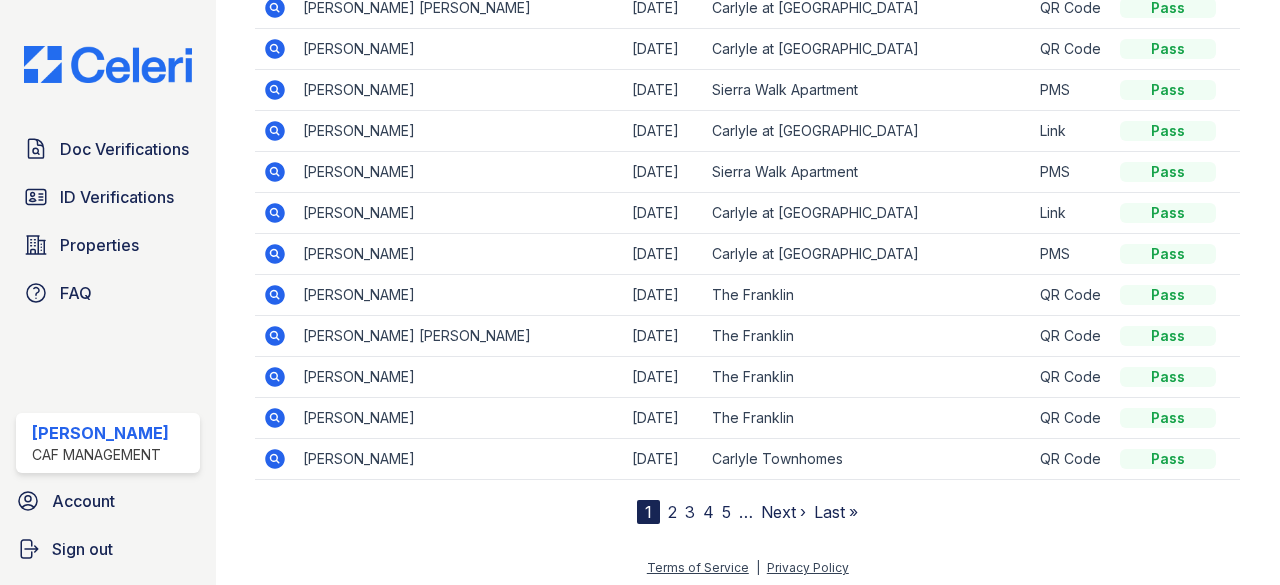 click on "2" at bounding box center (672, 512) 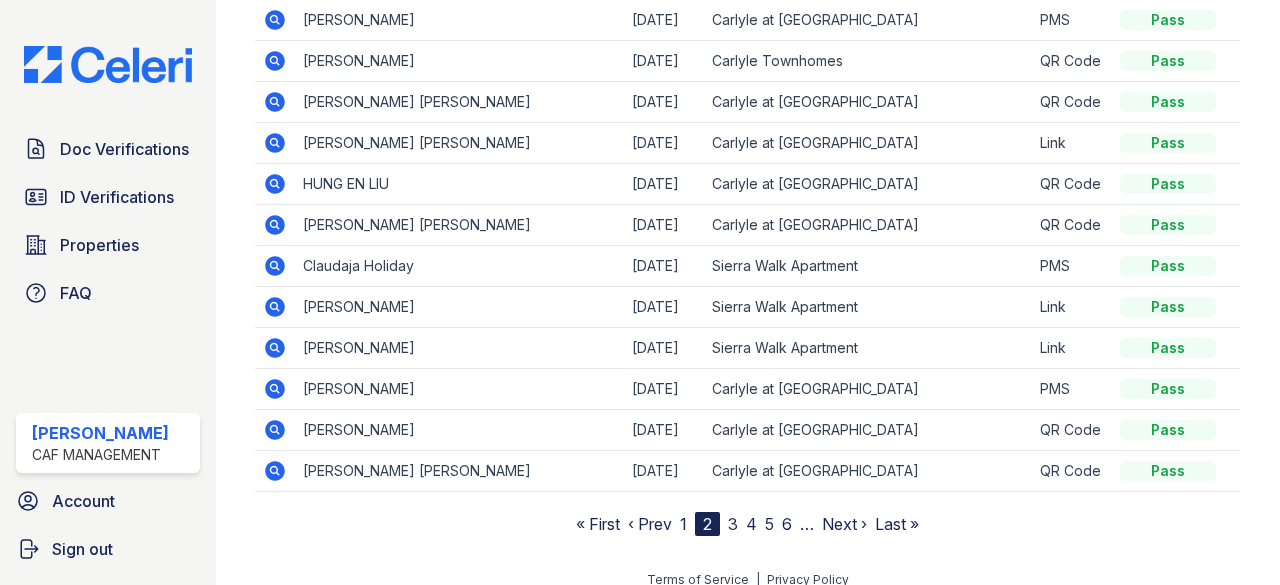 scroll, scrollTop: 290, scrollLeft: 0, axis: vertical 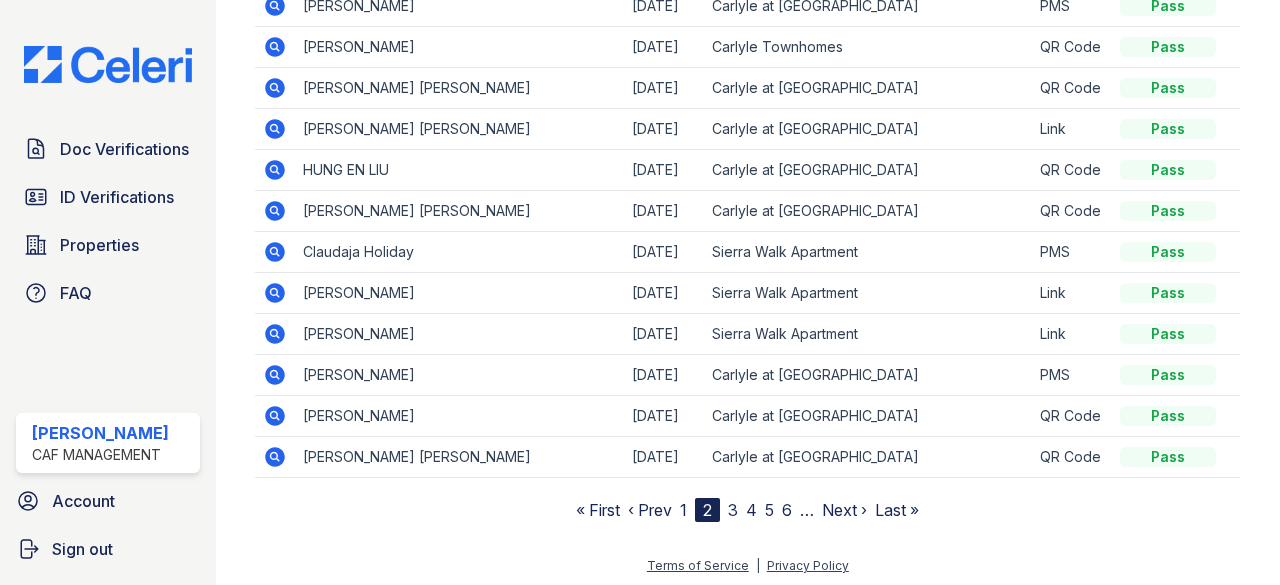 click on "3" at bounding box center [733, 510] 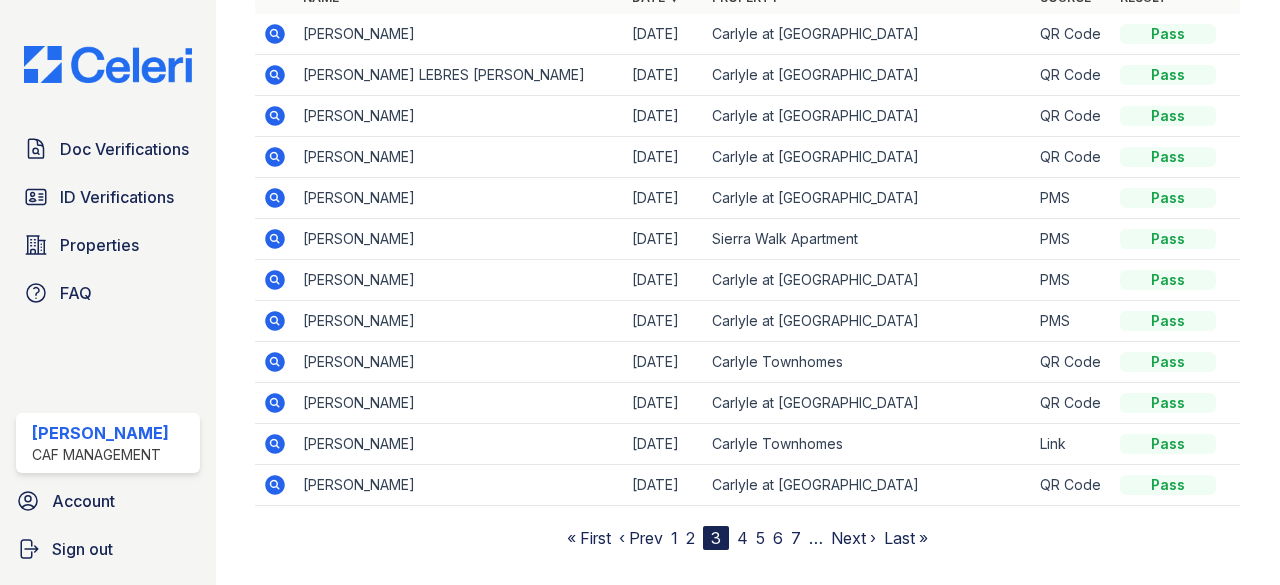 scroll, scrollTop: 290, scrollLeft: 0, axis: vertical 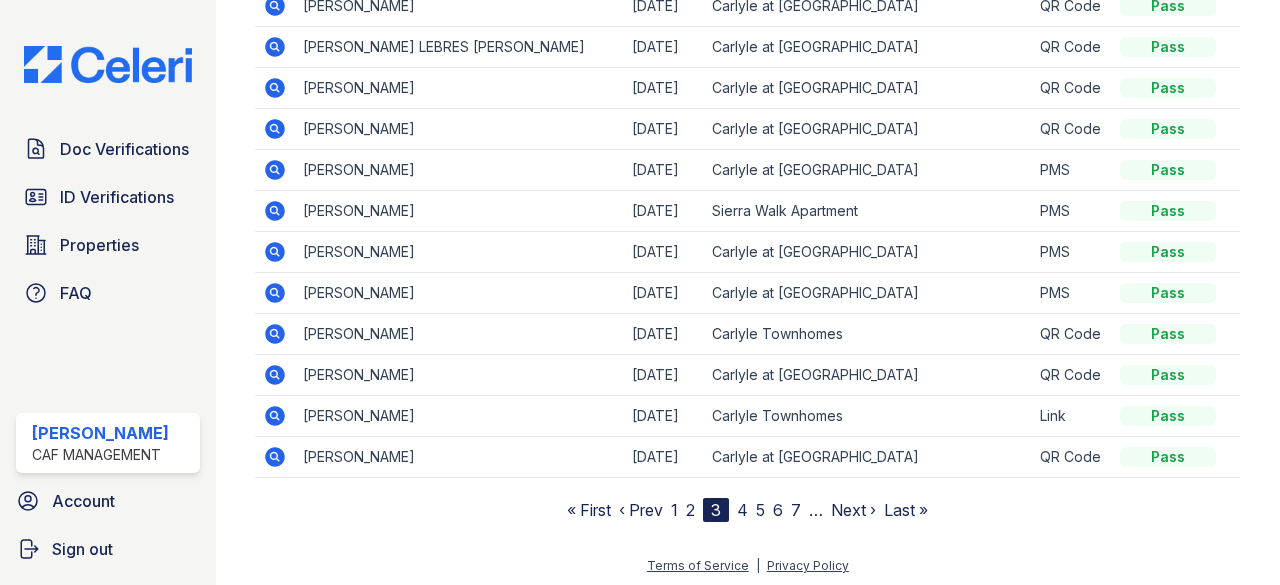 click on "4" at bounding box center [742, 510] 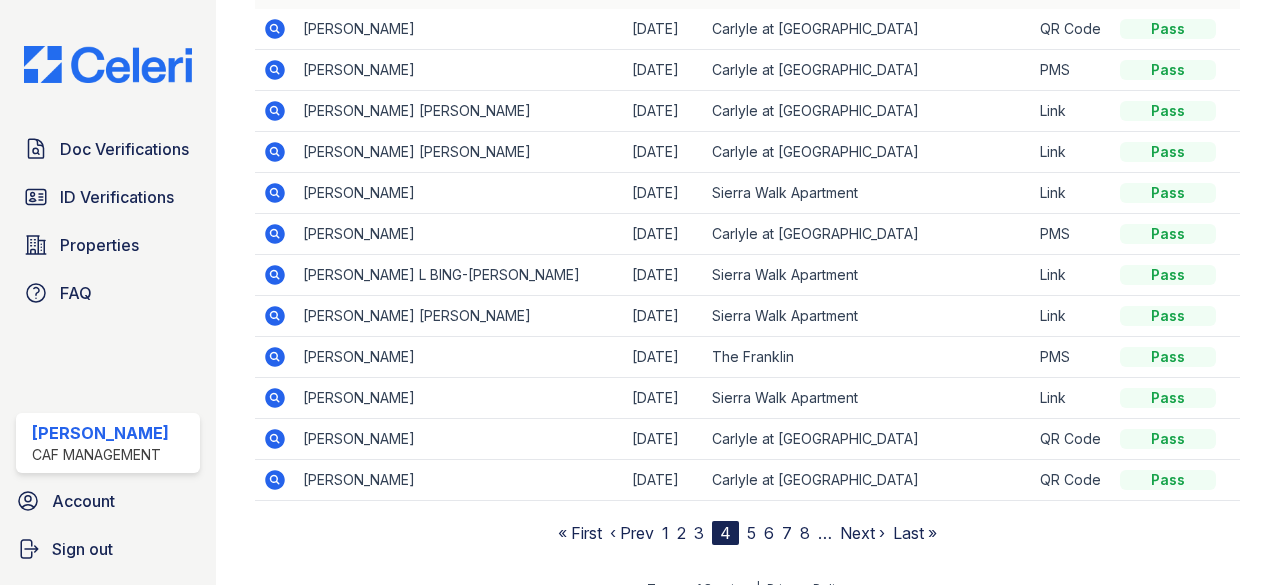 scroll, scrollTop: 275, scrollLeft: 0, axis: vertical 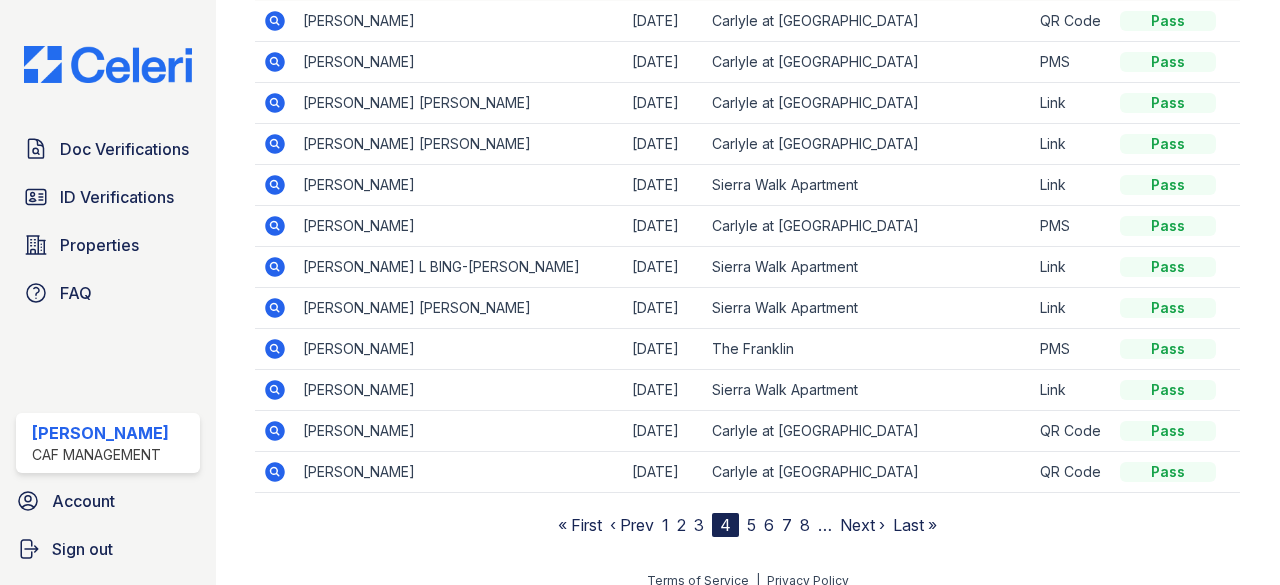 click 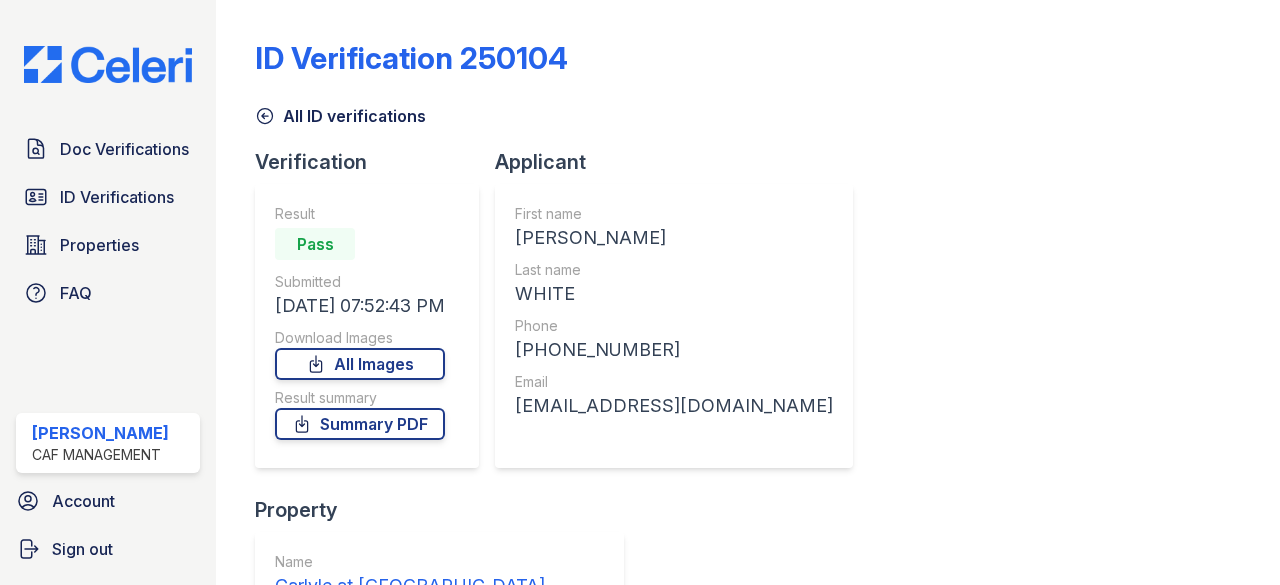 scroll, scrollTop: 0, scrollLeft: 0, axis: both 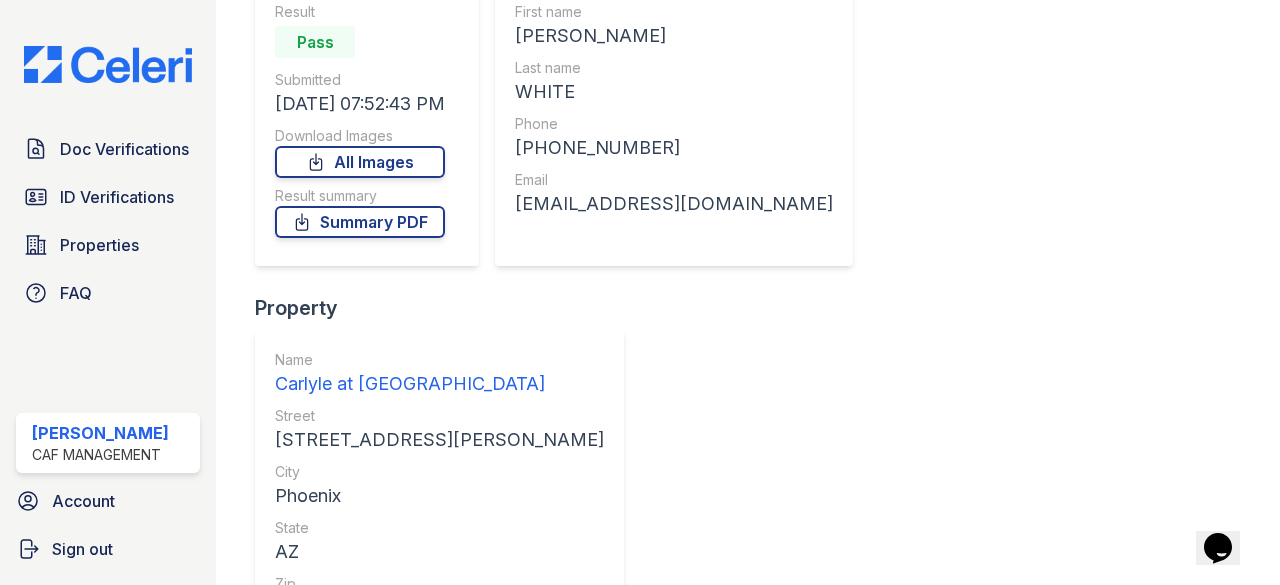 click on "View Details" at bounding box center (350, 754) 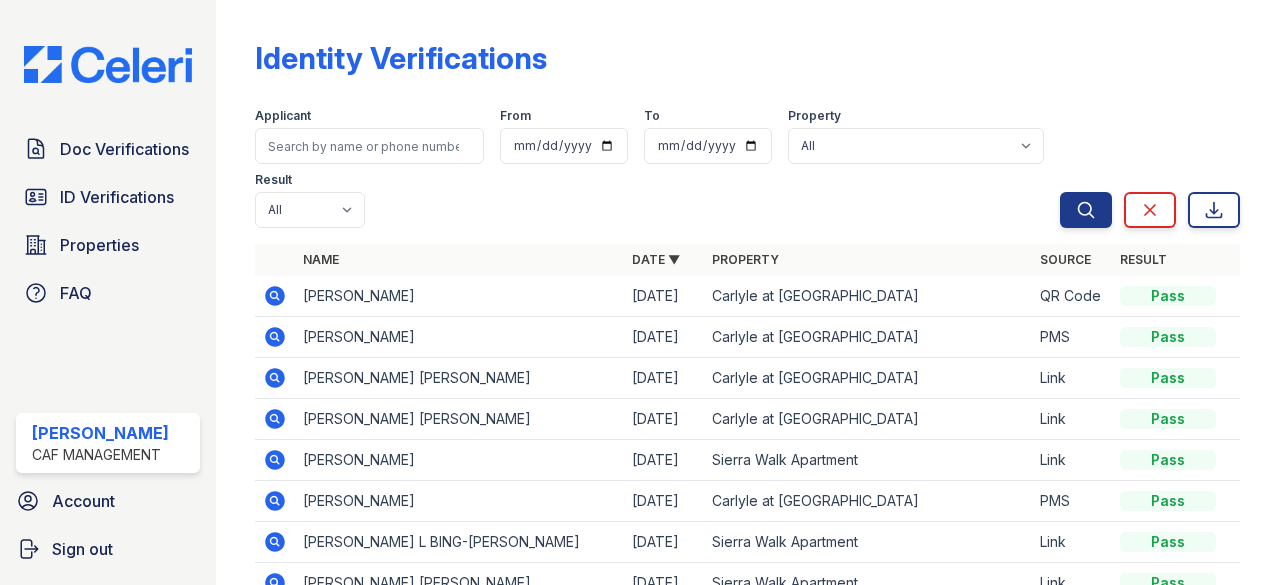 scroll, scrollTop: 0, scrollLeft: 0, axis: both 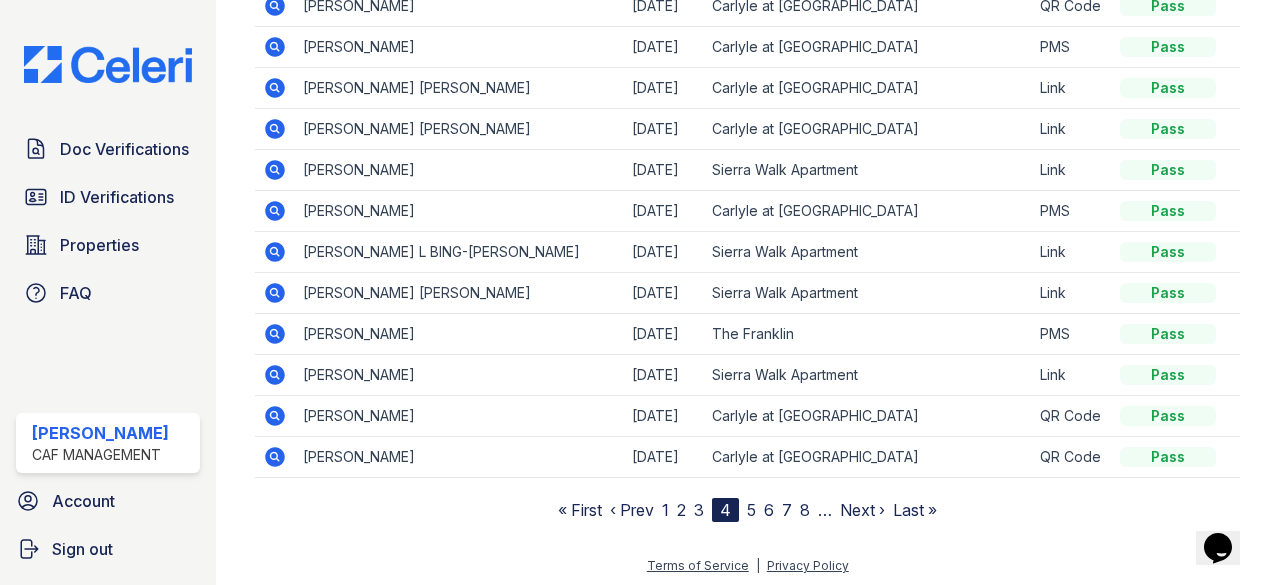 click on "5" at bounding box center (751, 510) 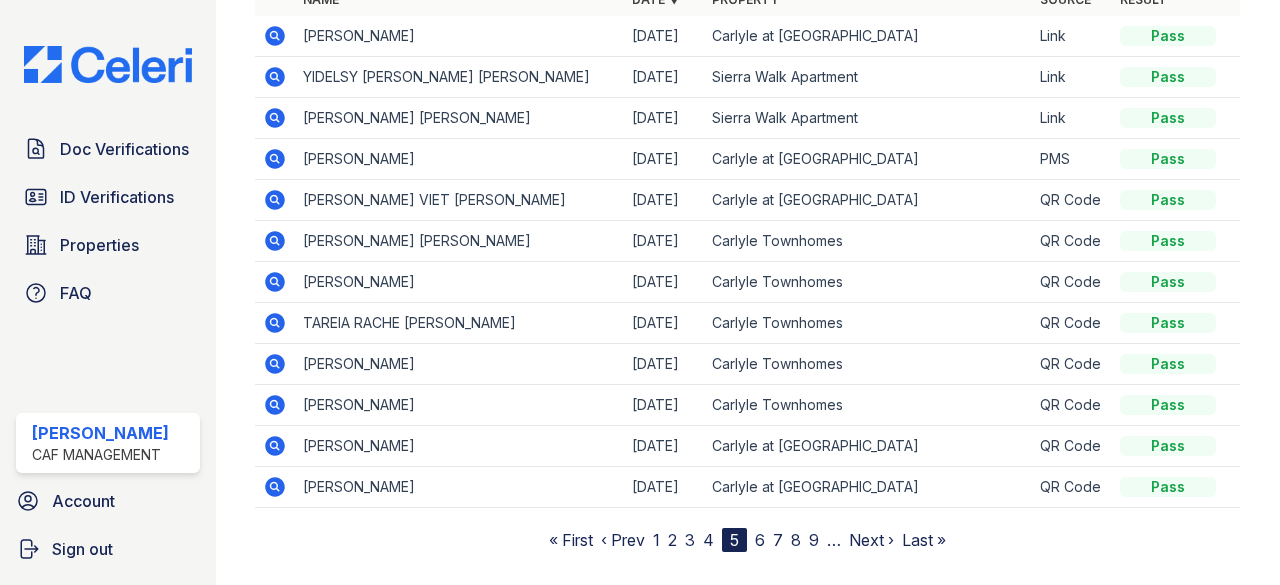 scroll, scrollTop: 277, scrollLeft: 0, axis: vertical 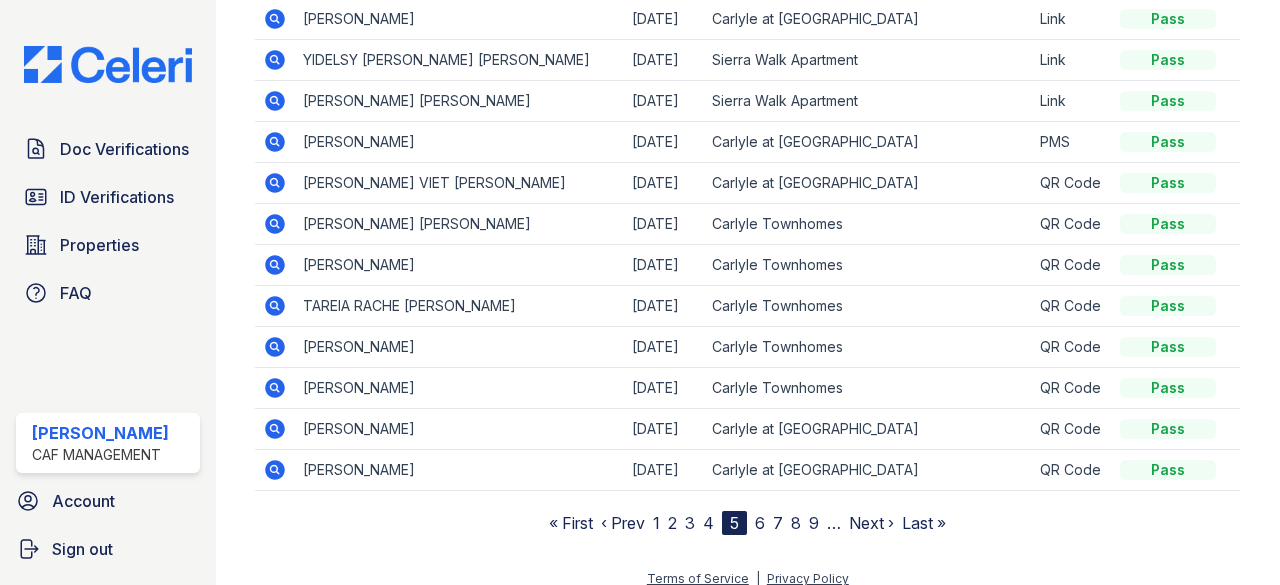 click 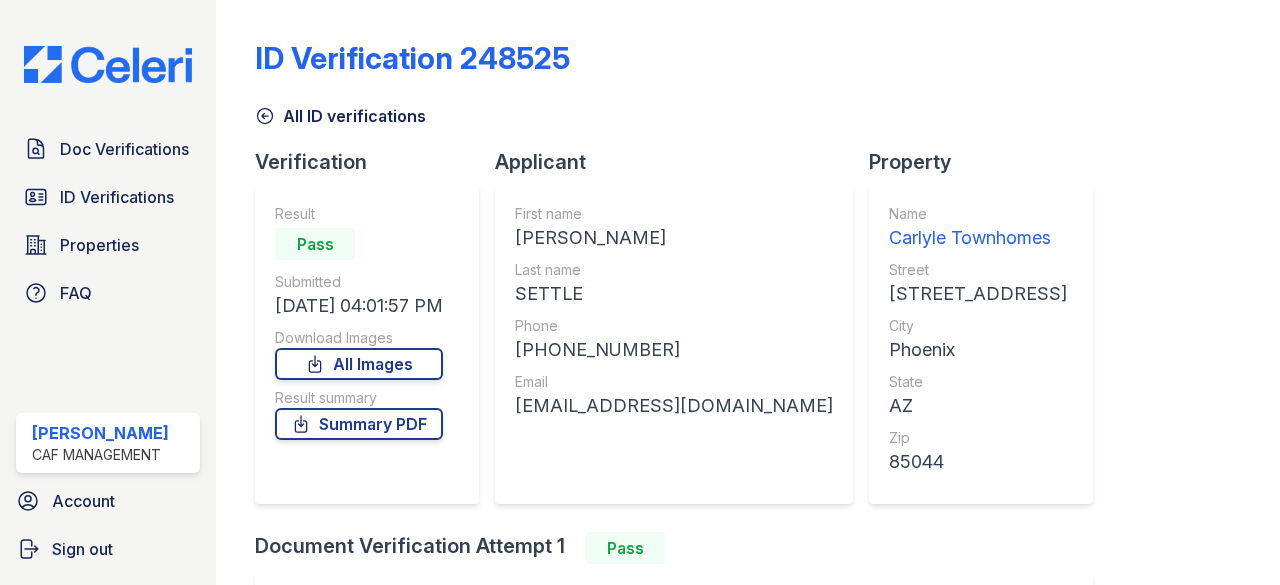 scroll, scrollTop: 0, scrollLeft: 0, axis: both 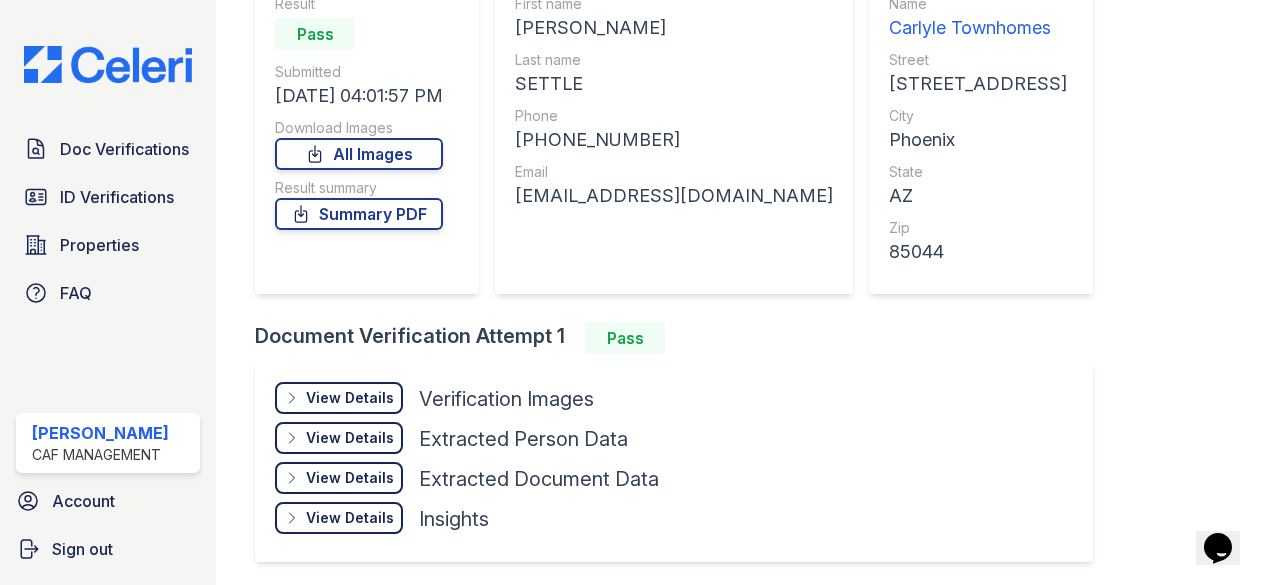 click on "View Details
Details" at bounding box center (339, 398) 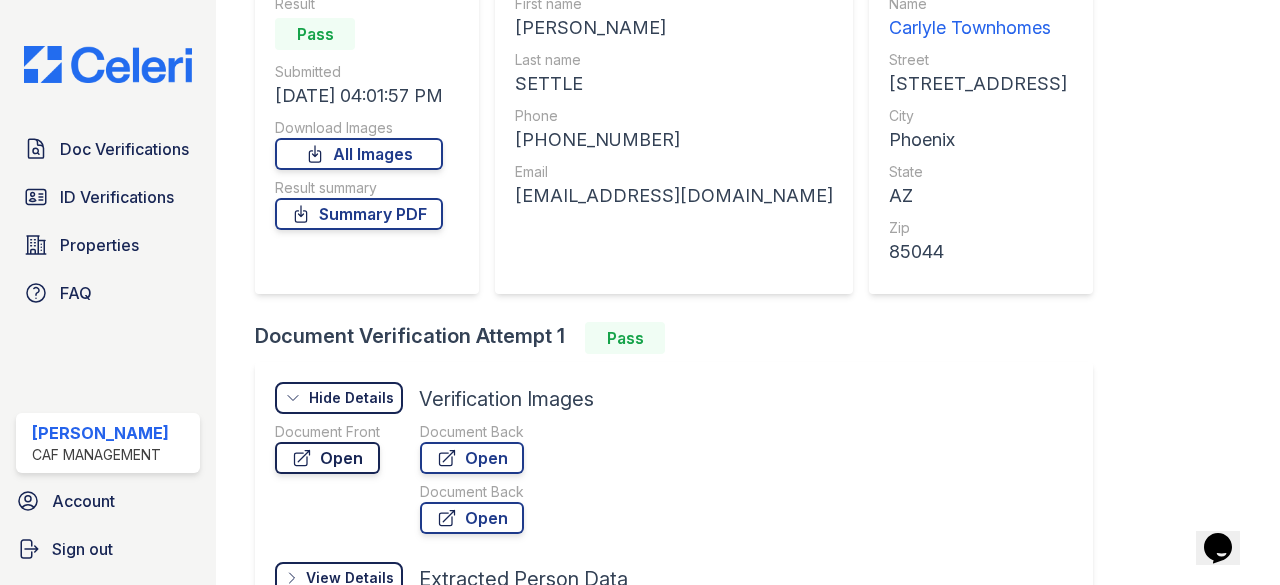 click on "Open" at bounding box center [327, 458] 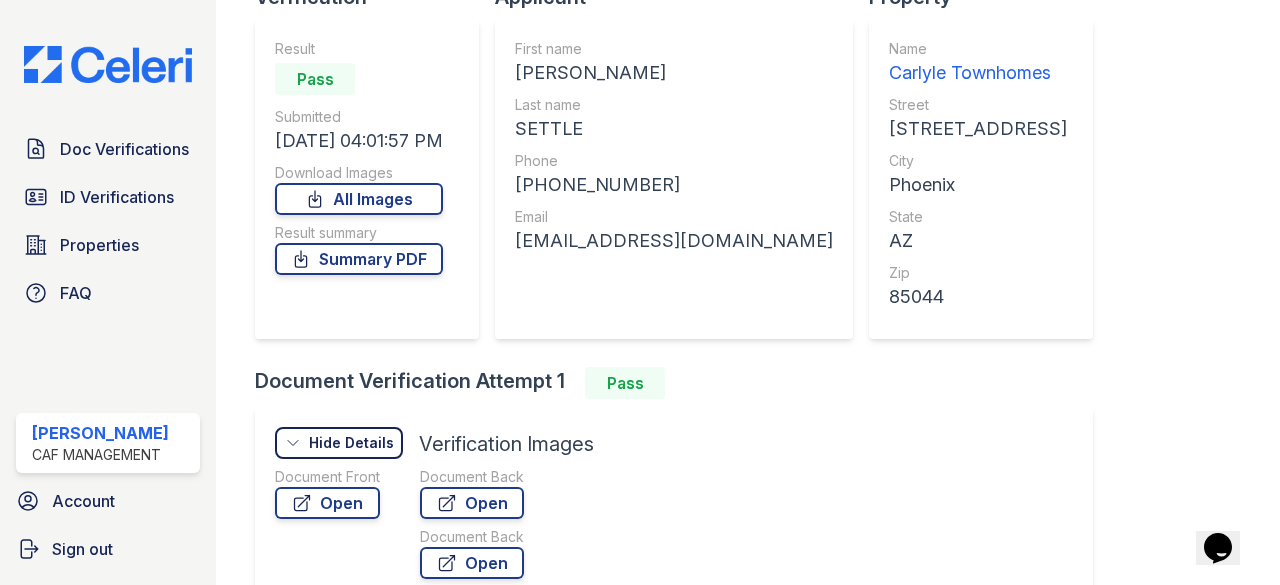 scroll, scrollTop: 160, scrollLeft: 0, axis: vertical 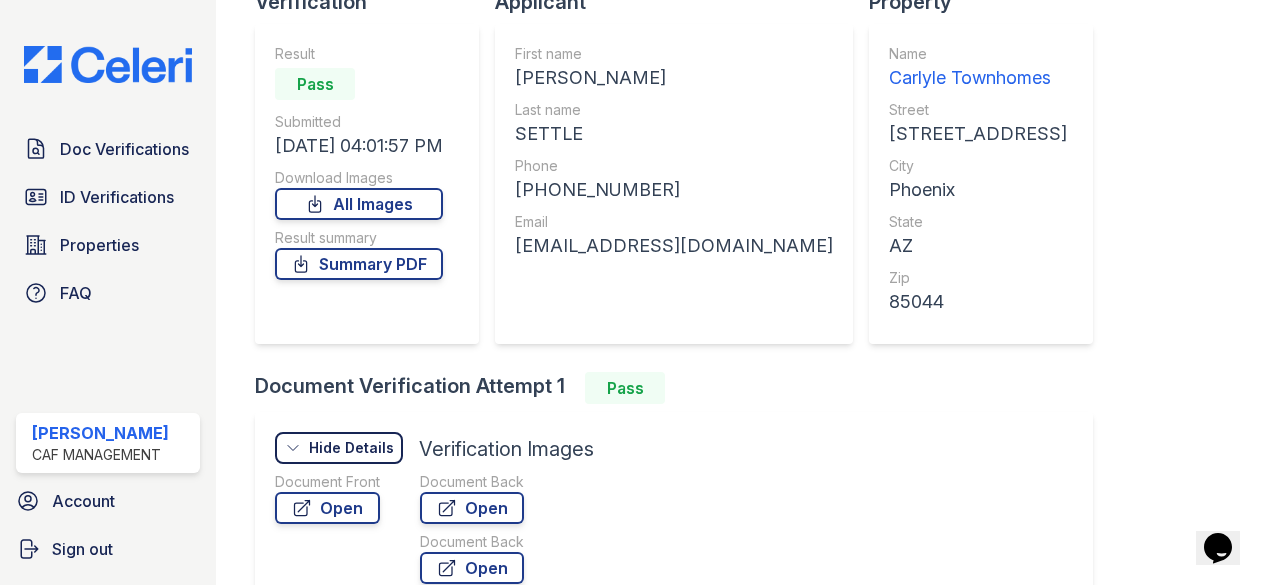 click on "Email" at bounding box center [674, 222] 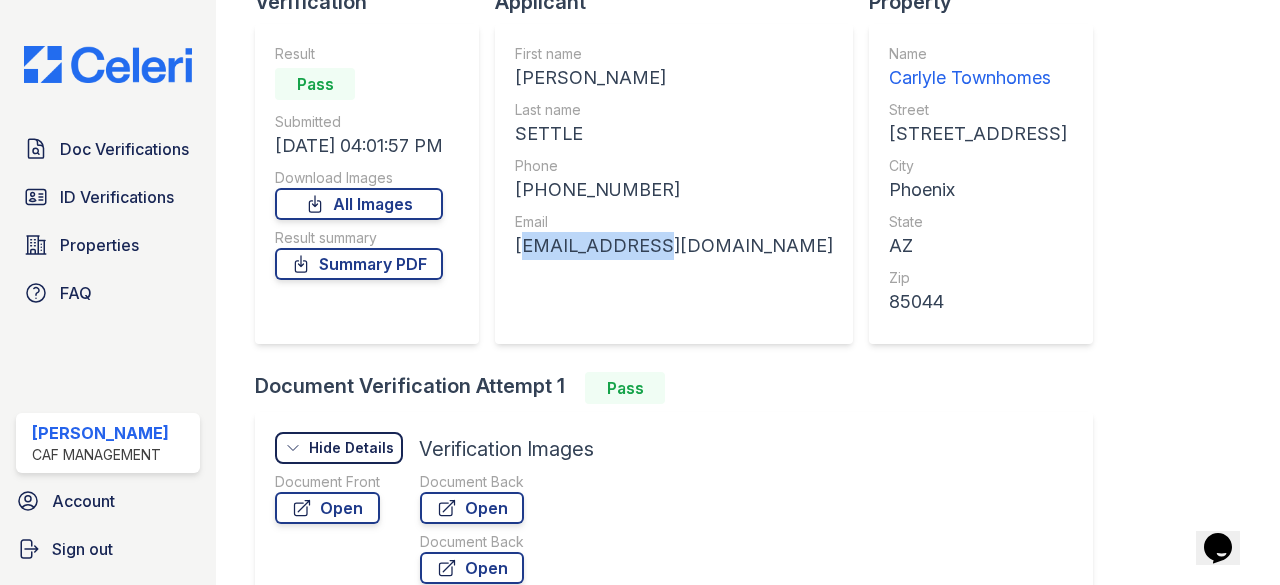 click on "dansettle0926@gmail.com" at bounding box center (674, 246) 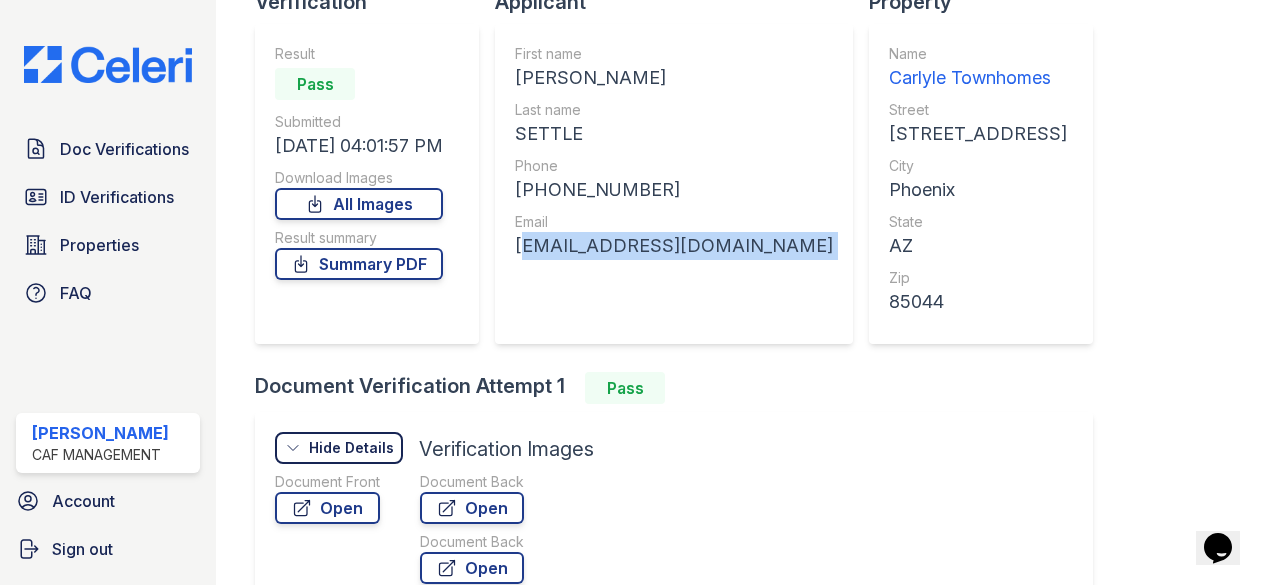 click on "dansettle0926@gmail.com" at bounding box center (674, 246) 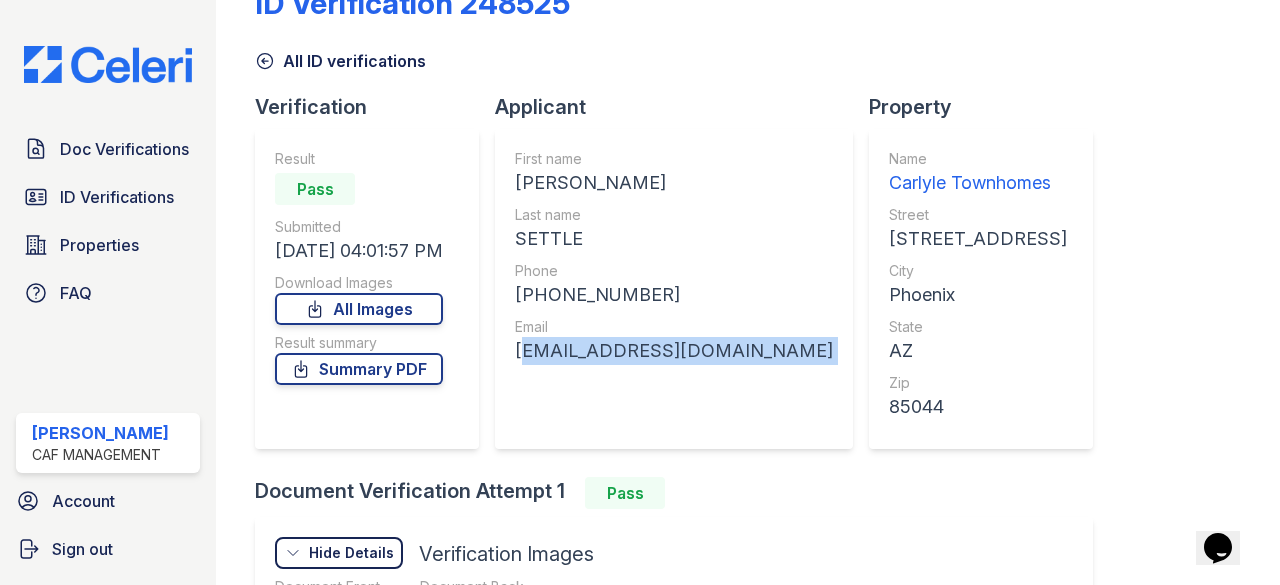 scroll, scrollTop: 34, scrollLeft: 0, axis: vertical 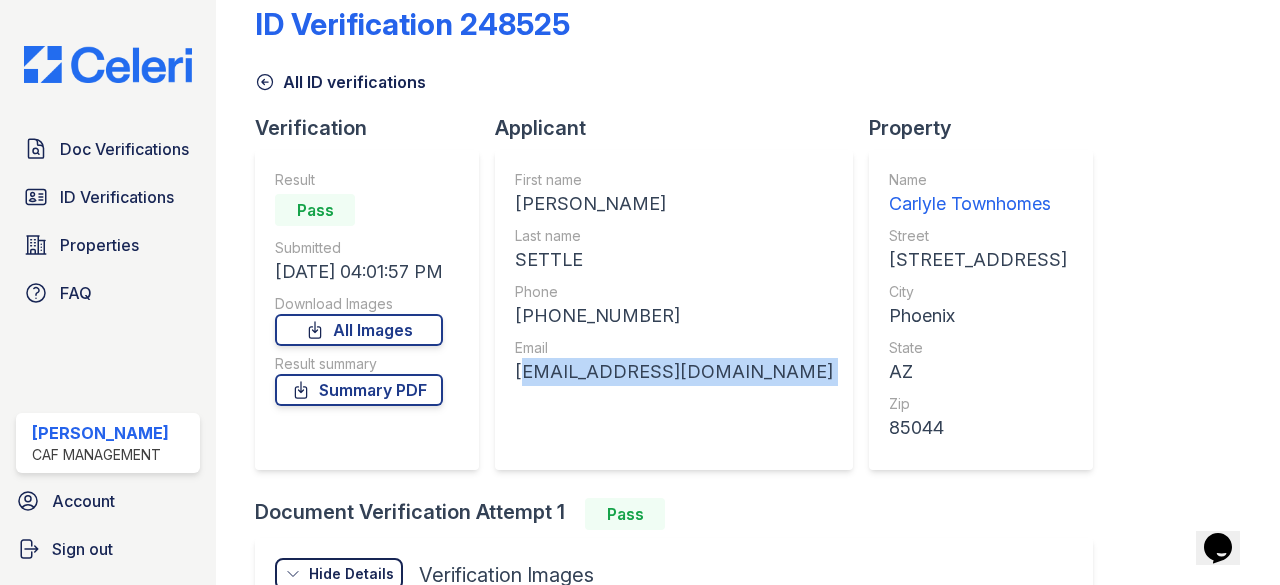 click 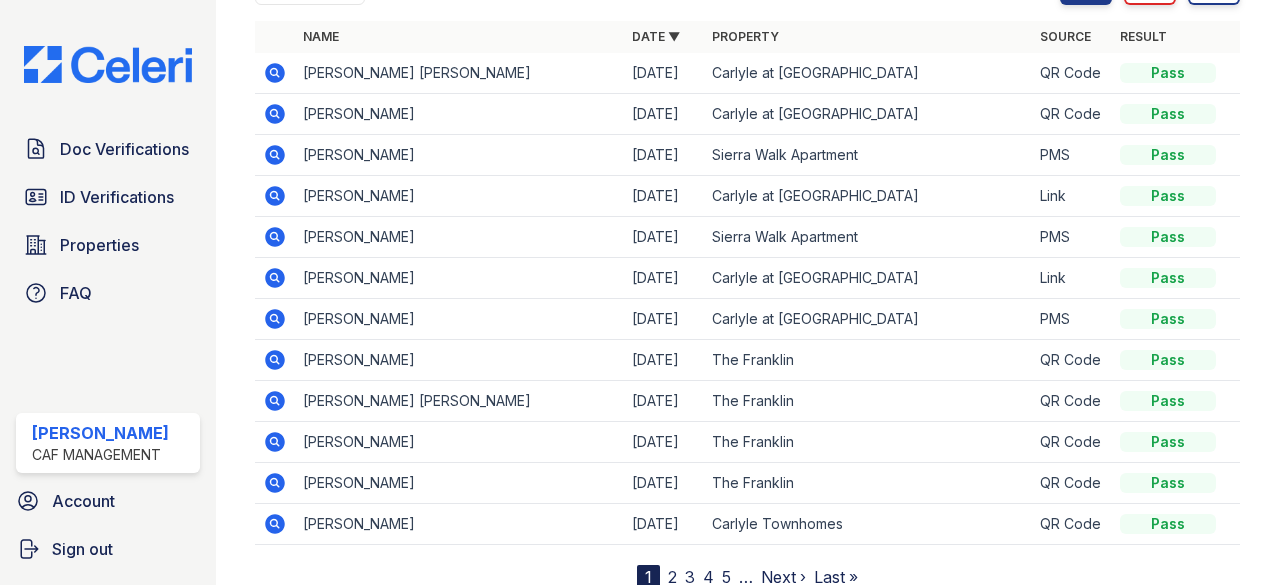 scroll, scrollTop: 290, scrollLeft: 0, axis: vertical 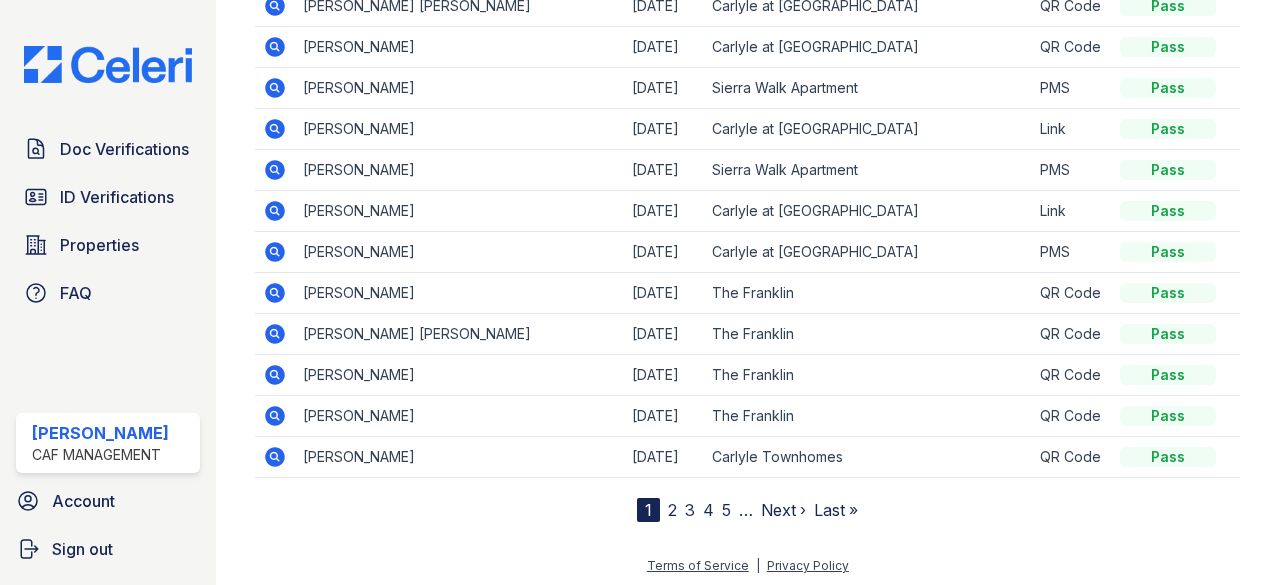 click on "4" at bounding box center [708, 510] 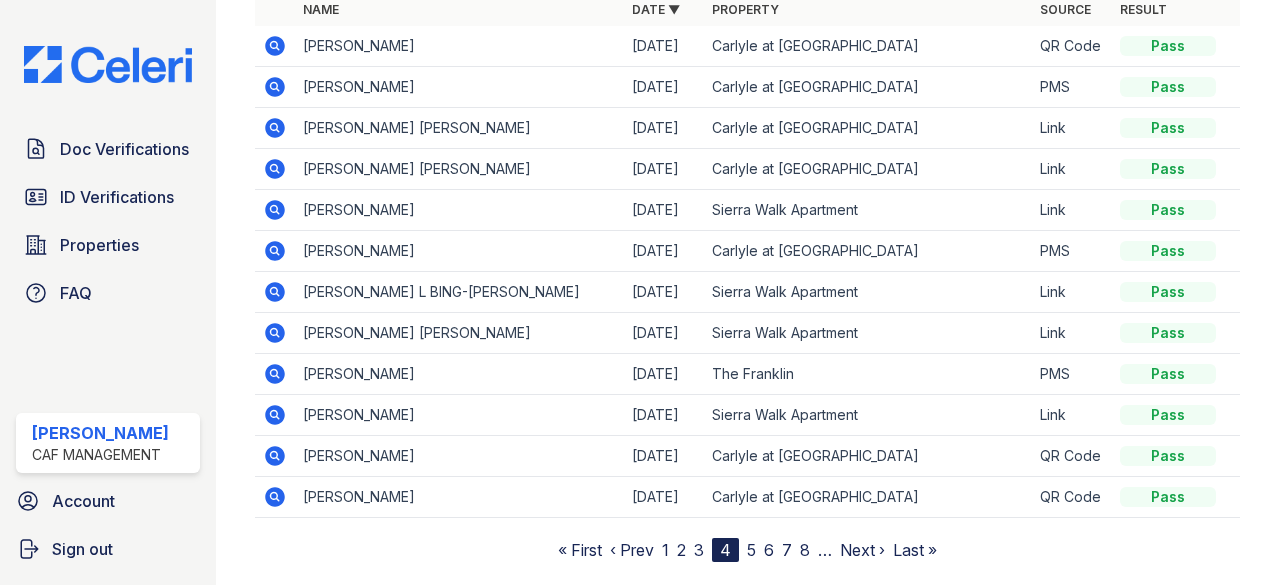 scroll, scrollTop: 290, scrollLeft: 0, axis: vertical 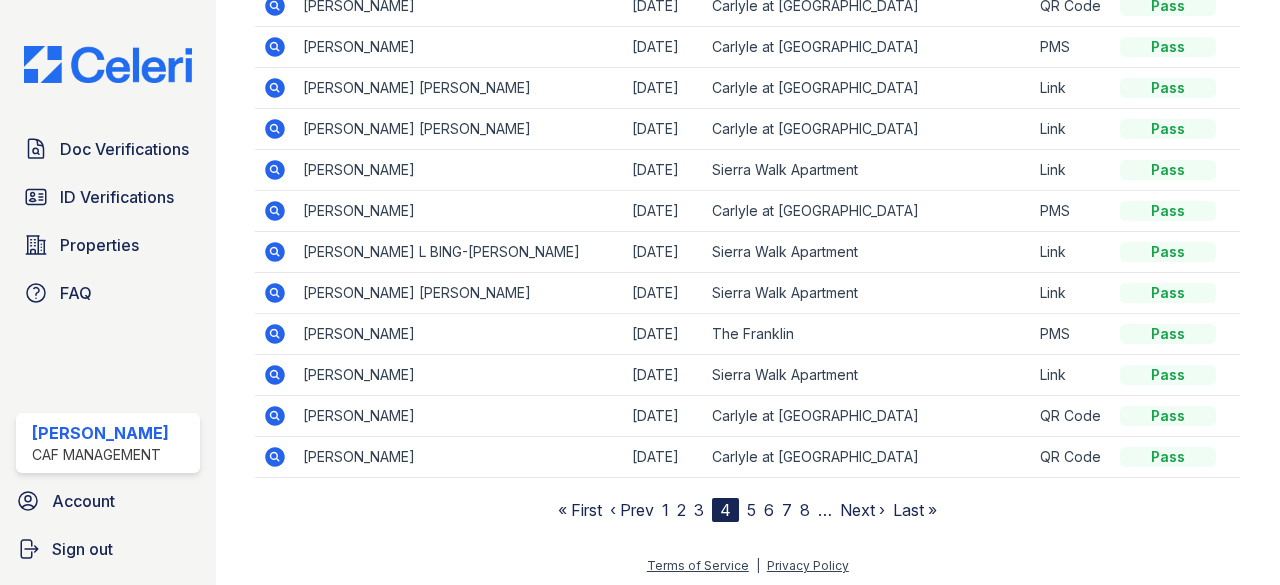 click on "5" at bounding box center (751, 510) 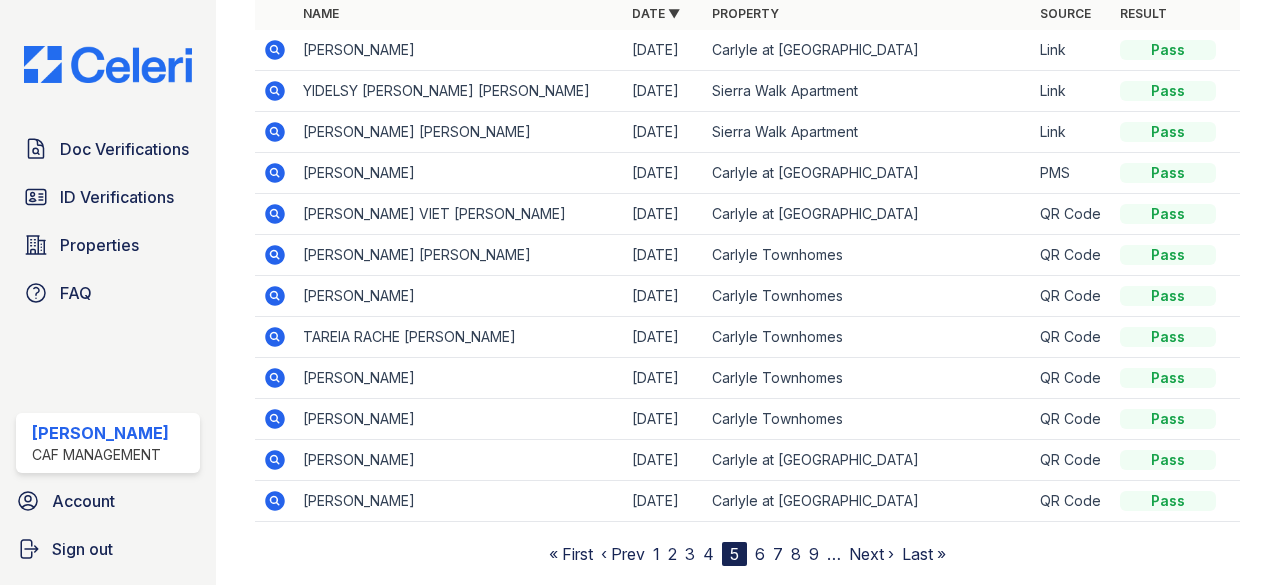 scroll, scrollTop: 290, scrollLeft: 0, axis: vertical 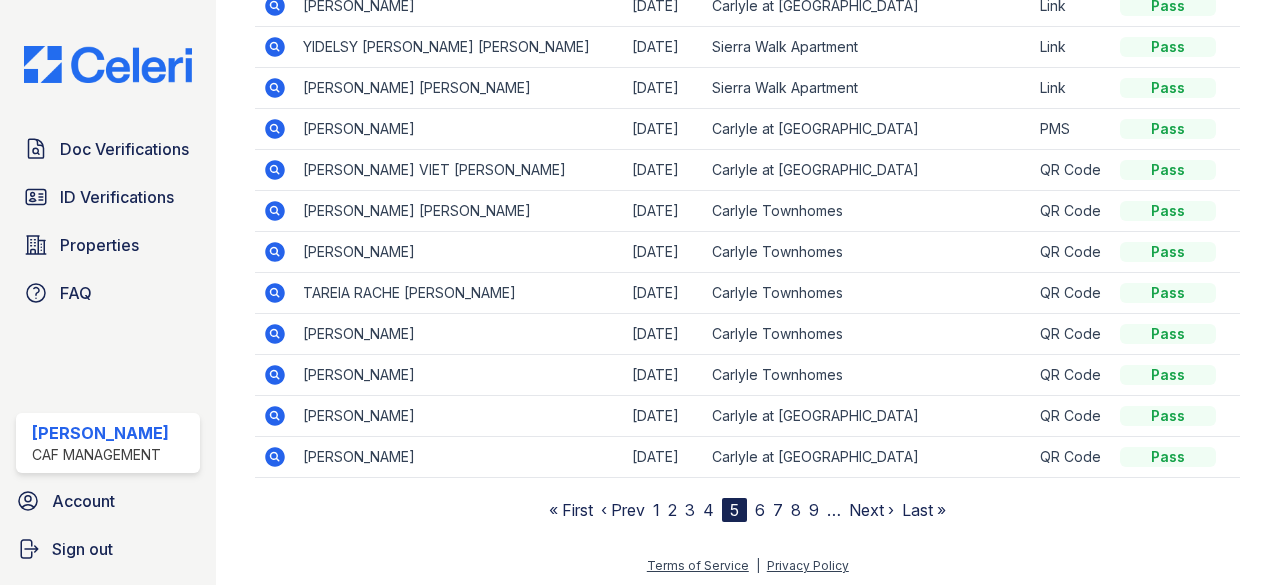 click 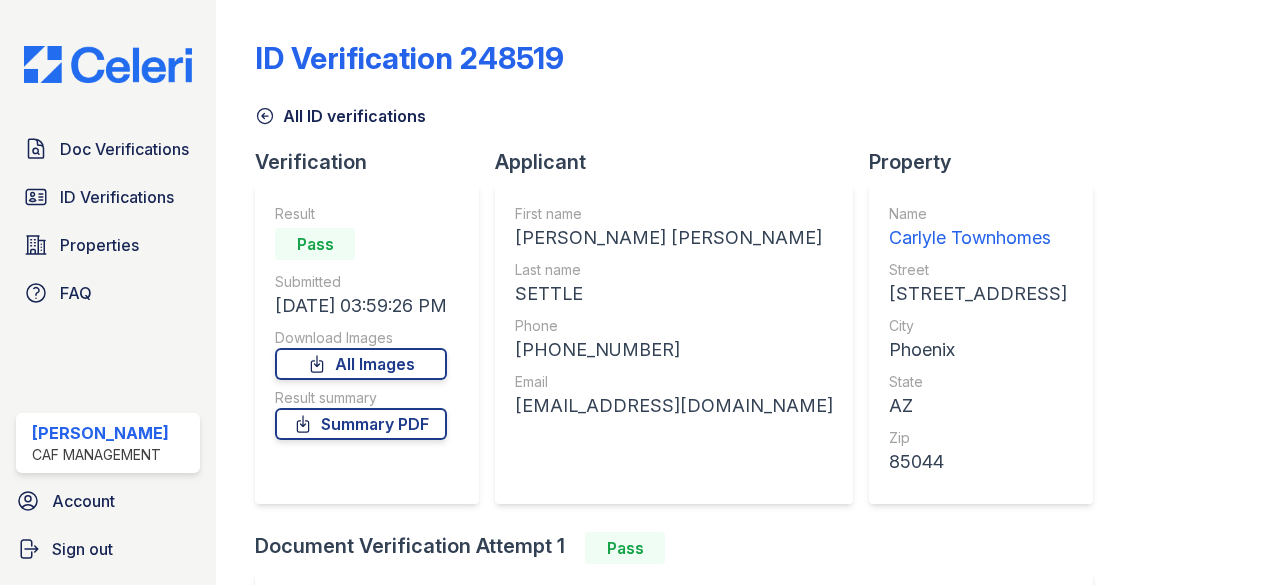 scroll, scrollTop: 0, scrollLeft: 0, axis: both 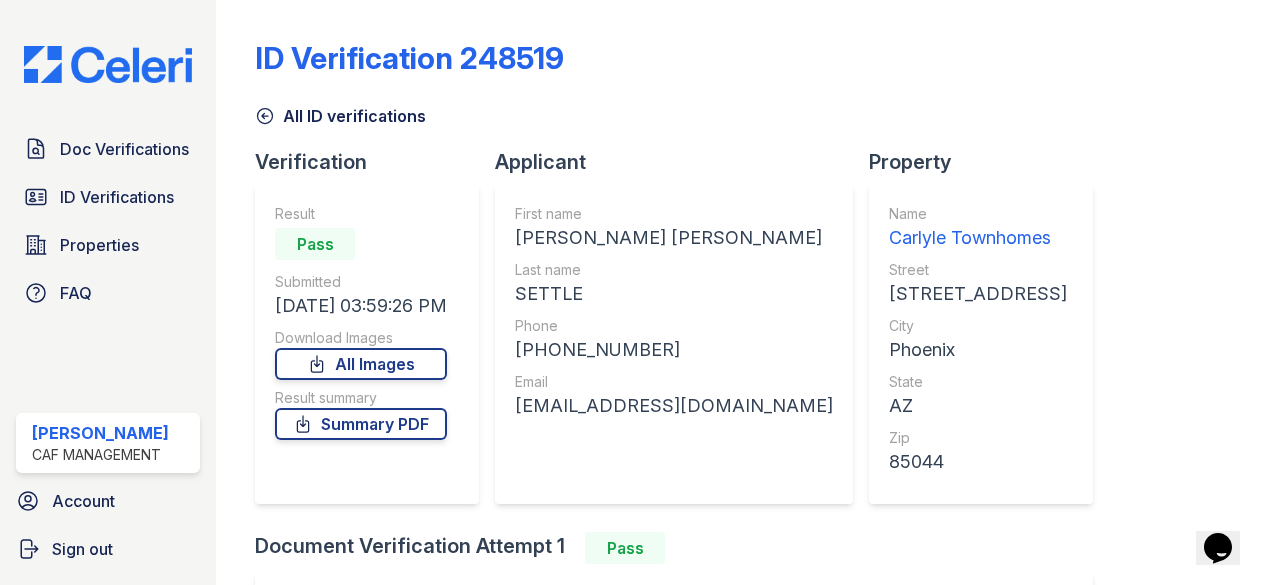 click on "[EMAIL_ADDRESS][DOMAIN_NAME]" at bounding box center [674, 406] 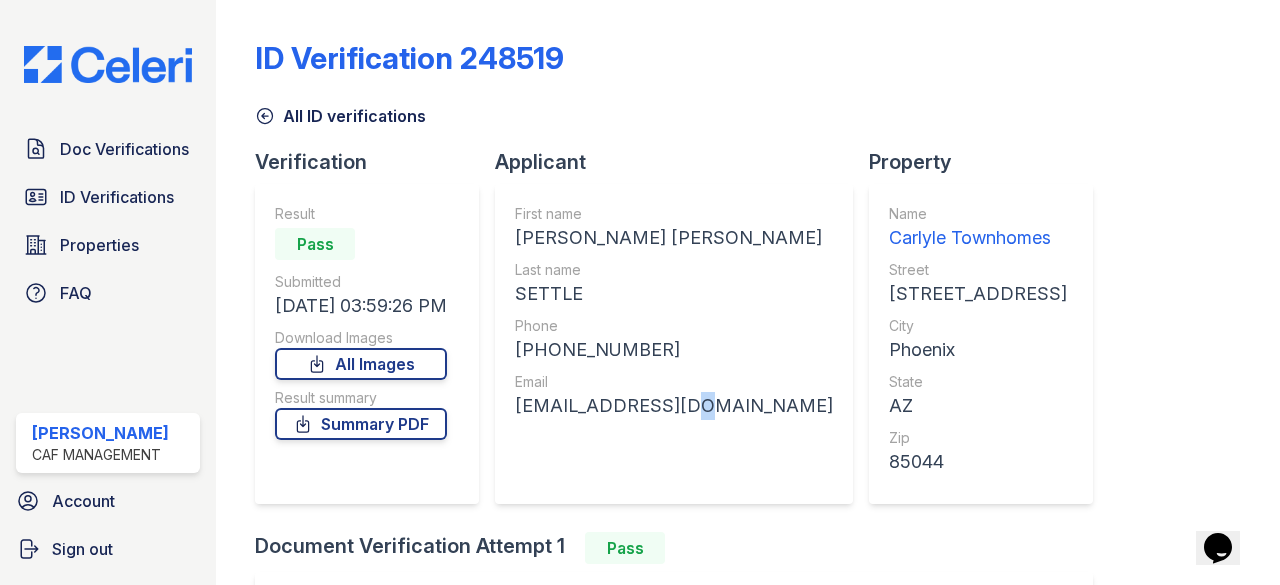 click on "jaclynsettle1103@outlook.com" at bounding box center [674, 406] 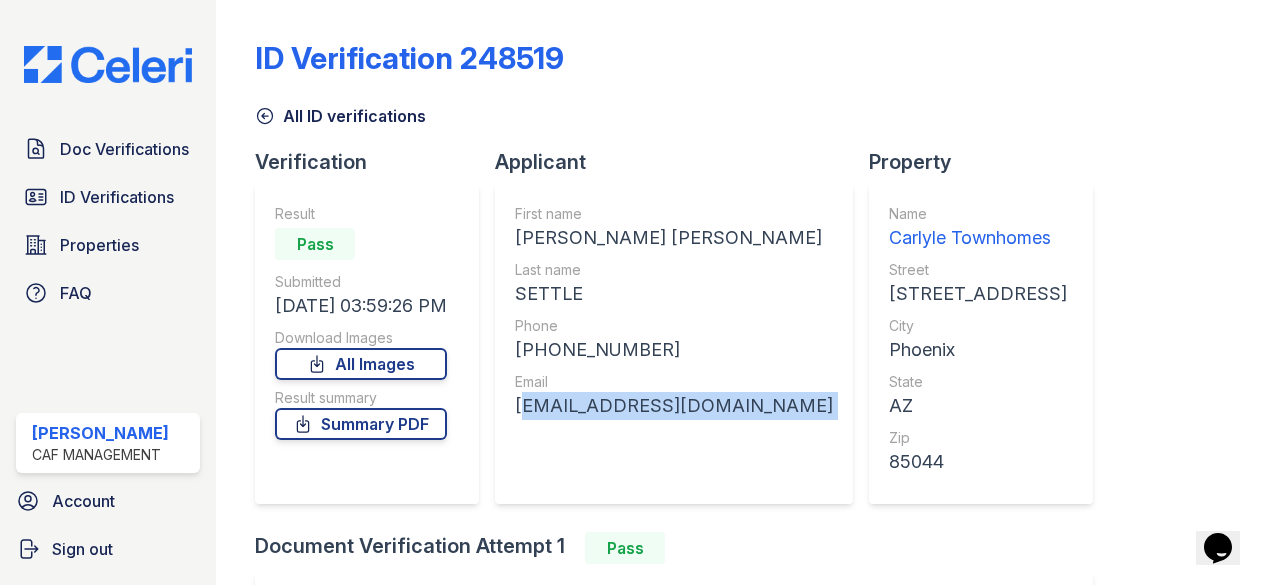 click on "jaclynsettle1103@outlook.com" at bounding box center [674, 406] 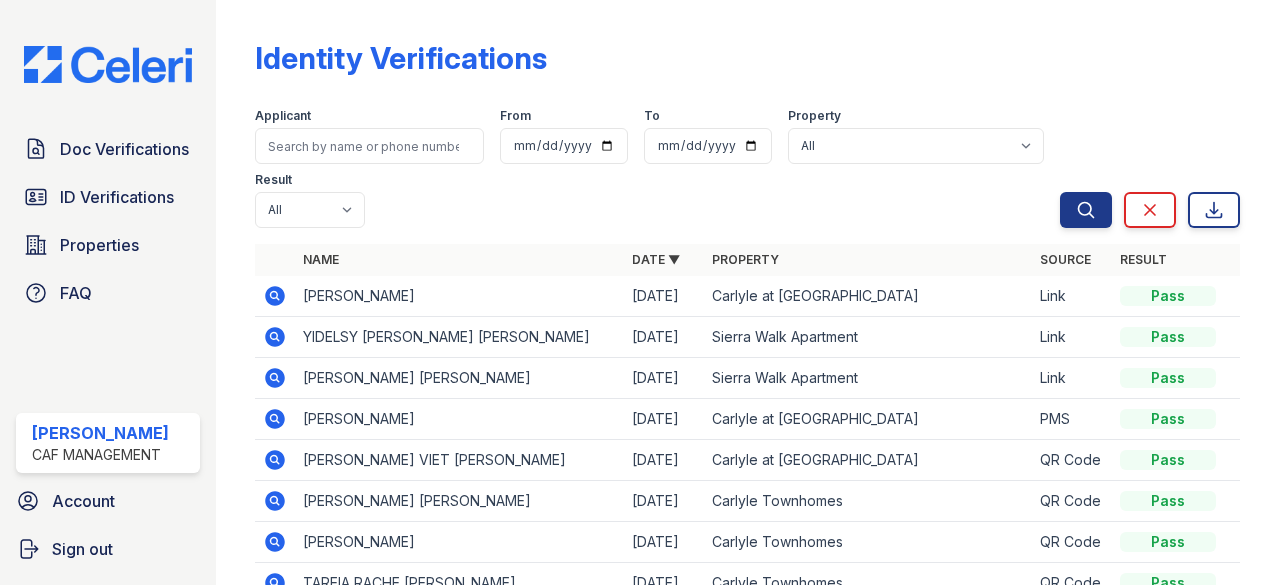 scroll, scrollTop: 0, scrollLeft: 0, axis: both 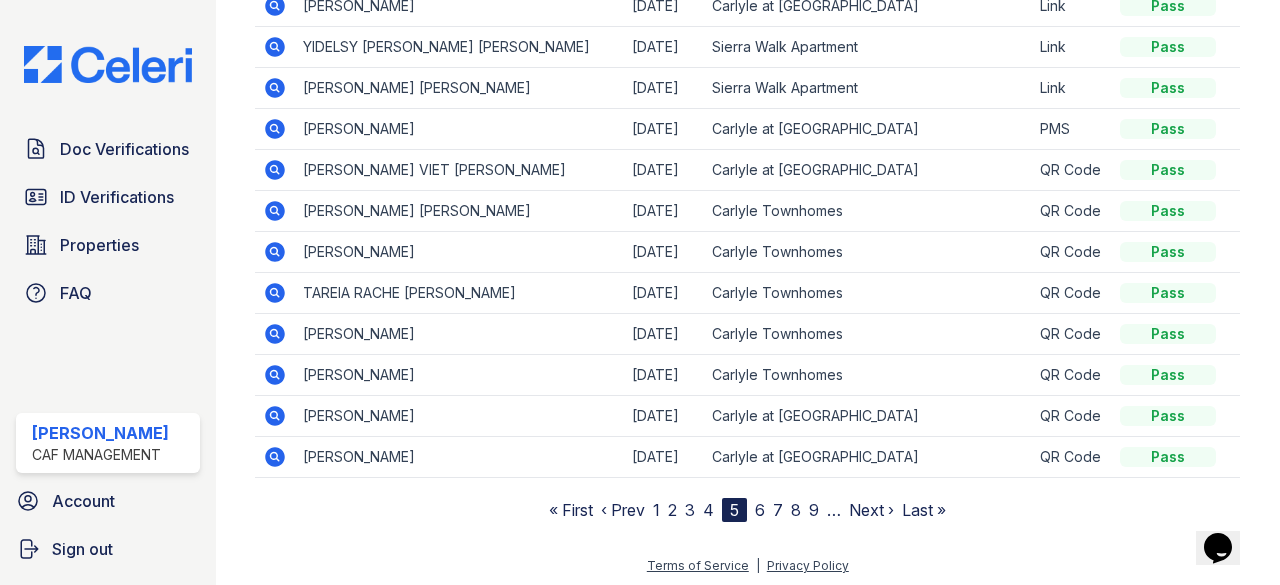 click on "« First
‹ Prev
1
2
3
4
5
6
7
8
9
…
Next ›
Last »" at bounding box center [747, 510] 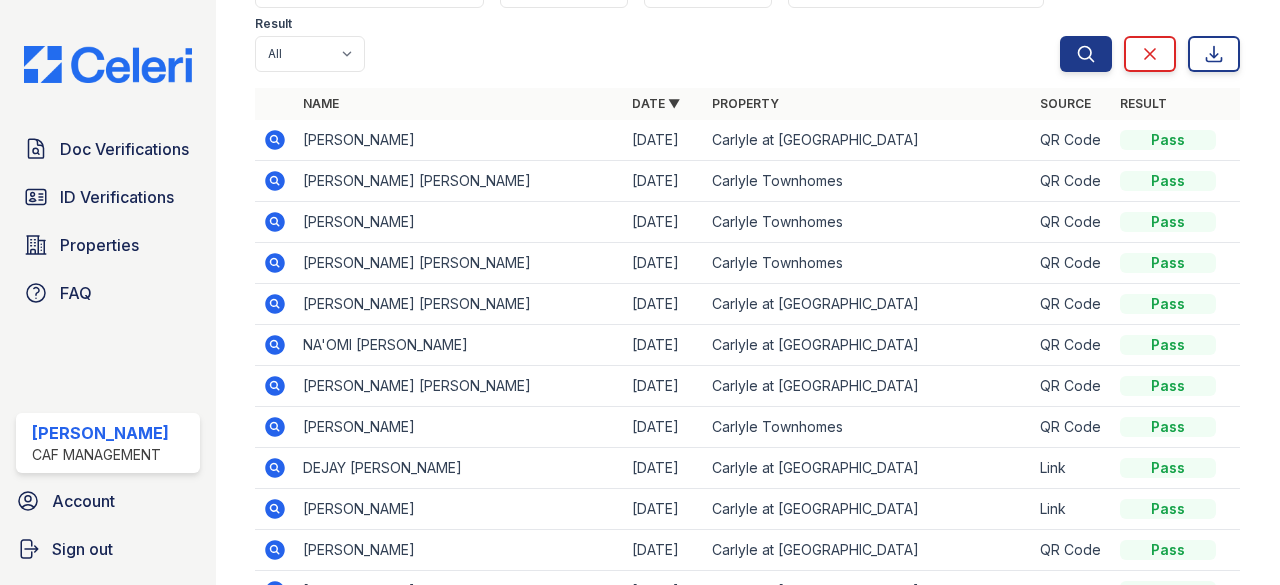scroll, scrollTop: 157, scrollLeft: 0, axis: vertical 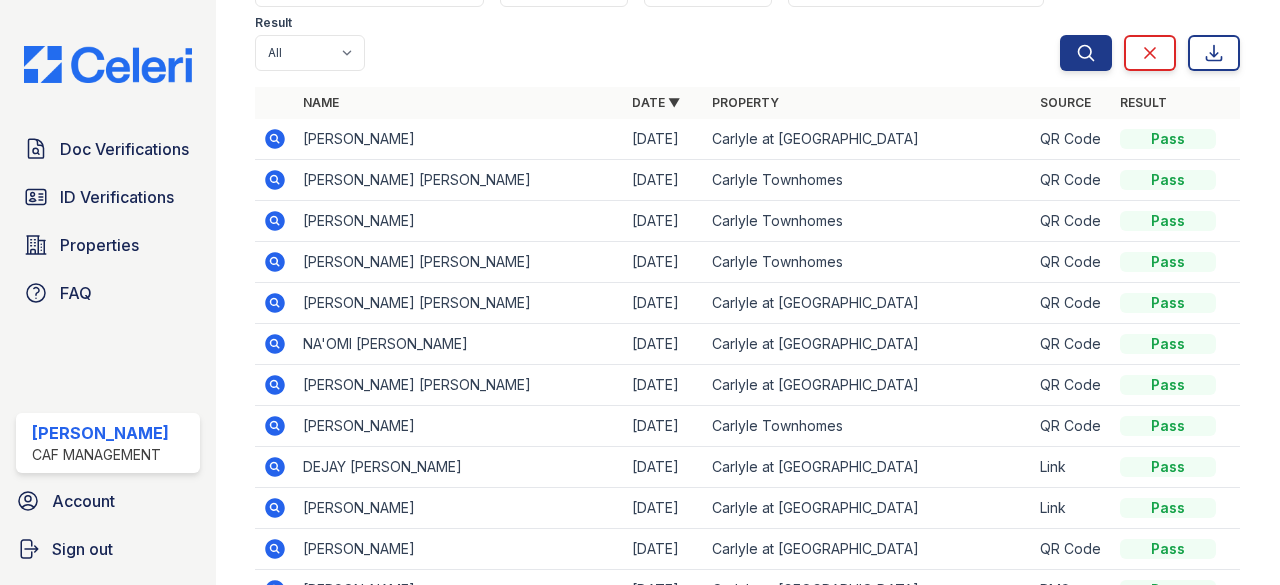 click 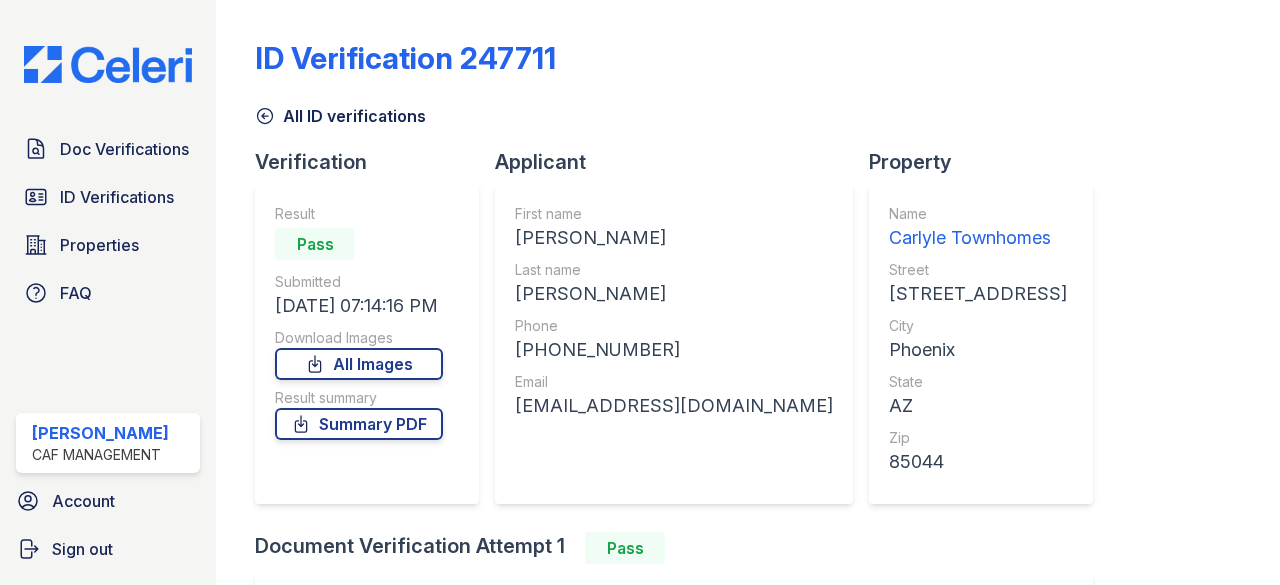 scroll, scrollTop: 0, scrollLeft: 0, axis: both 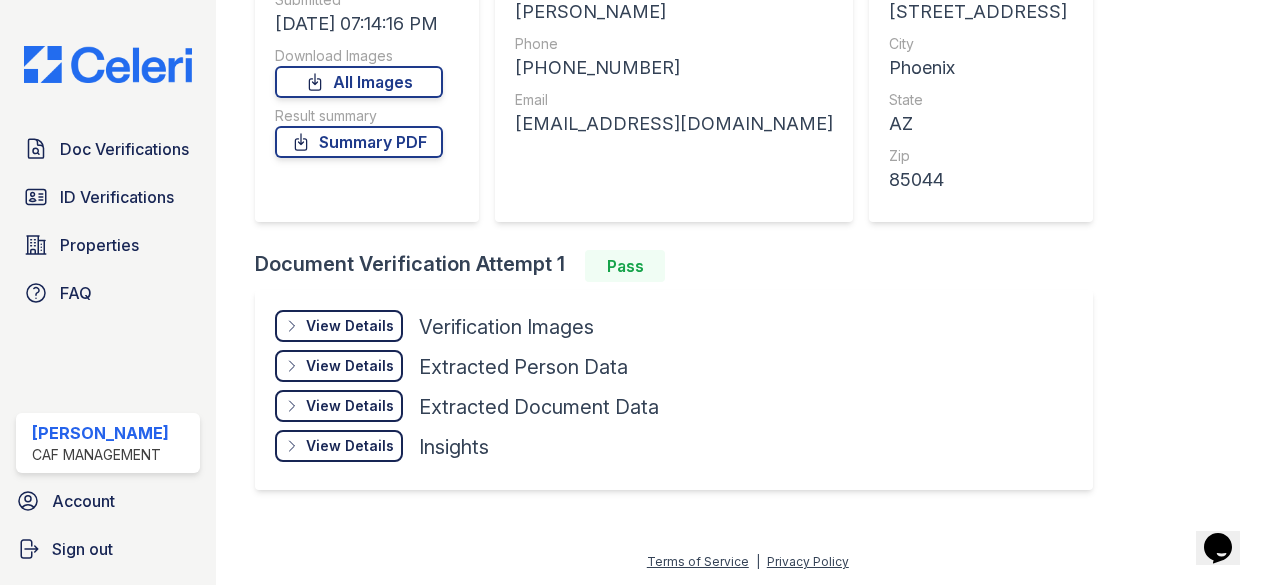 click on "View Details
Details" at bounding box center (339, 326) 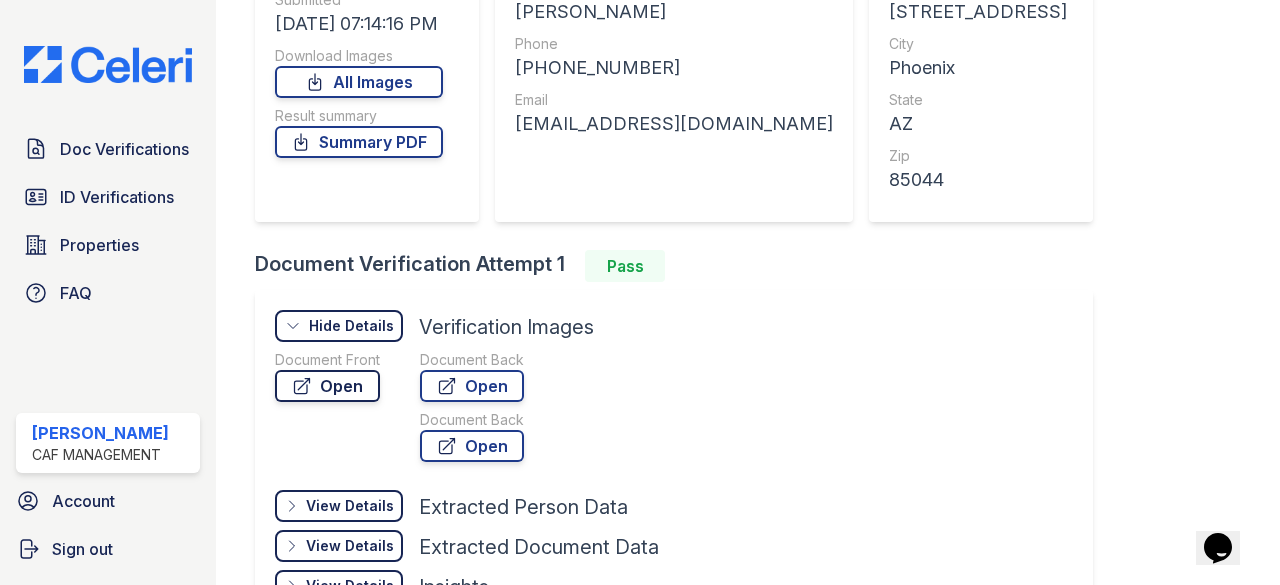 click on "Open" at bounding box center (327, 386) 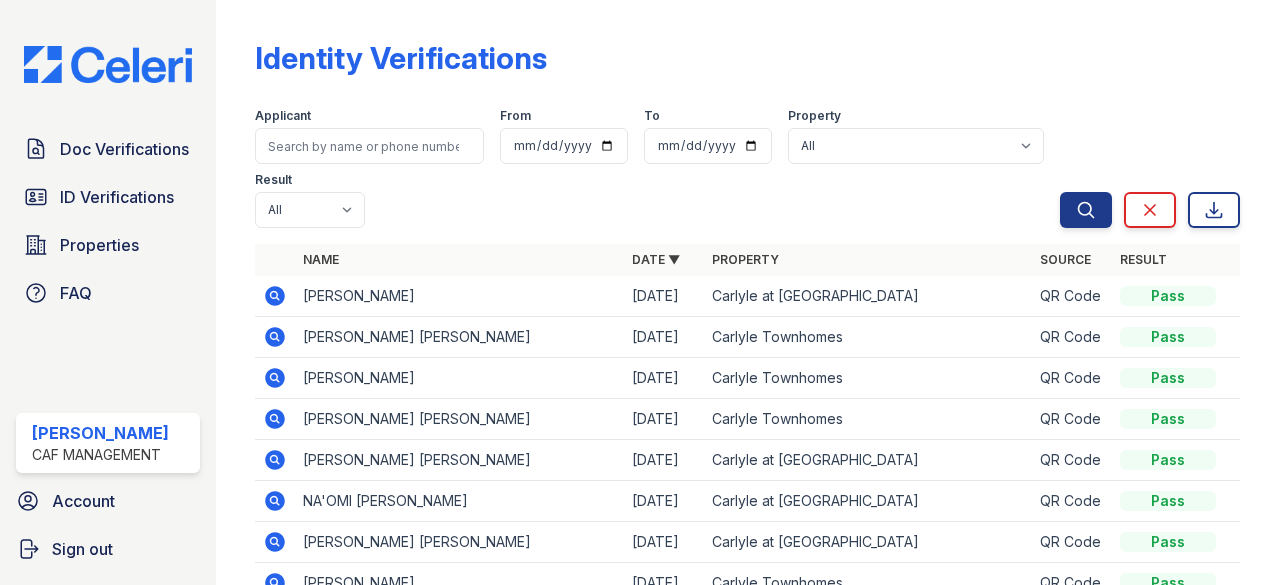 scroll, scrollTop: 0, scrollLeft: 0, axis: both 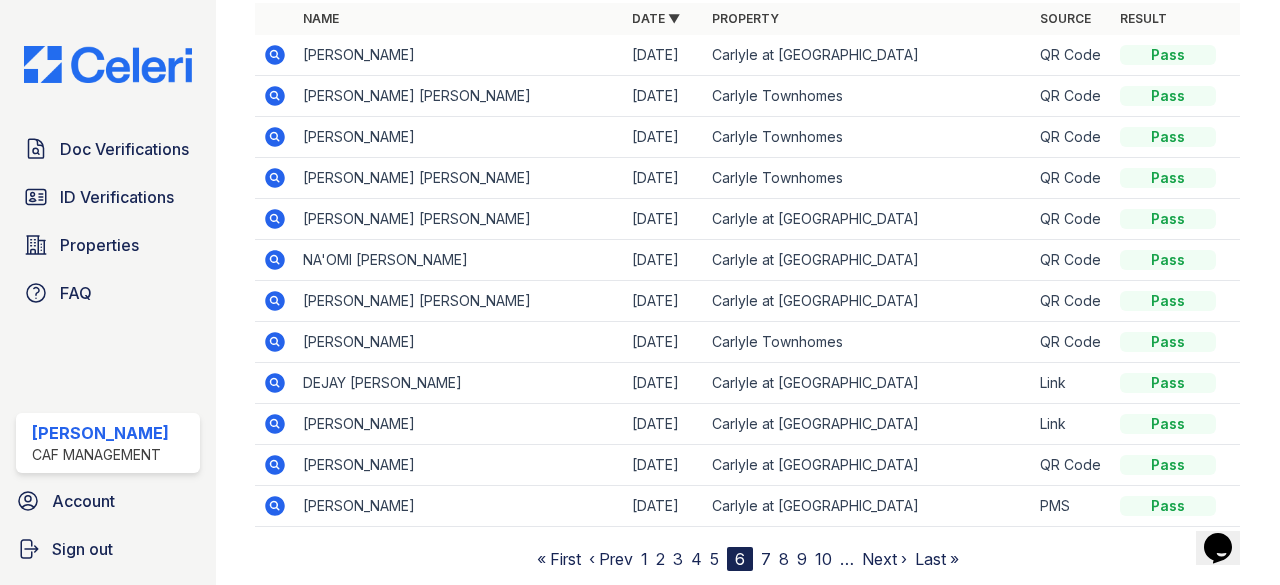 click 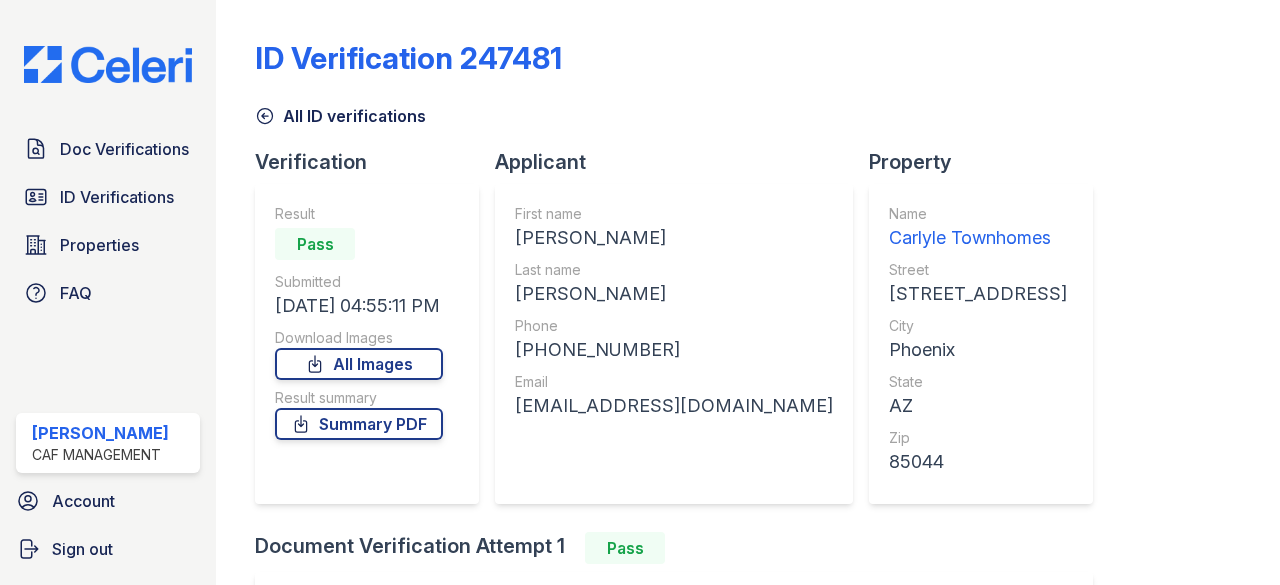 scroll, scrollTop: 0, scrollLeft: 0, axis: both 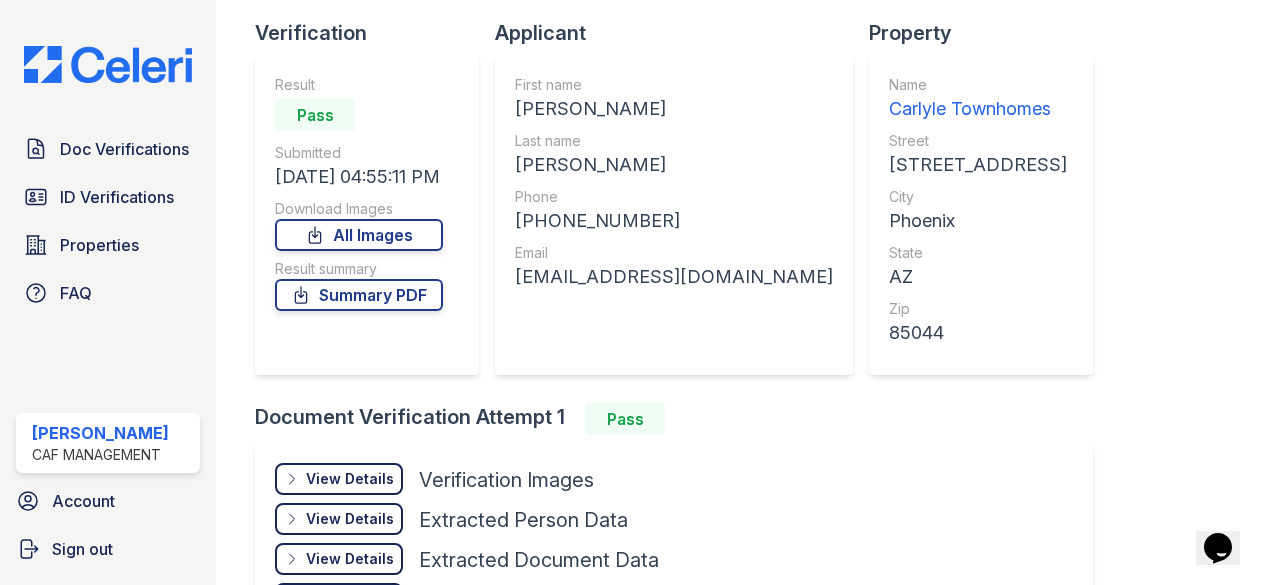 click on "View Details
Details" at bounding box center [339, 479] 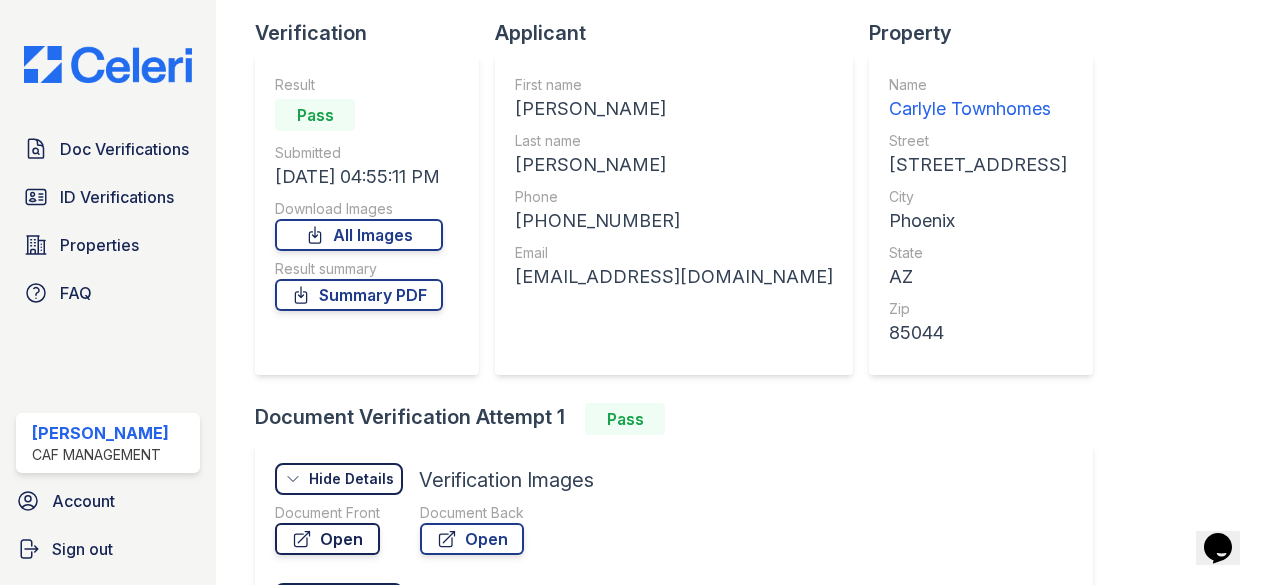 click on "Open" at bounding box center (327, 539) 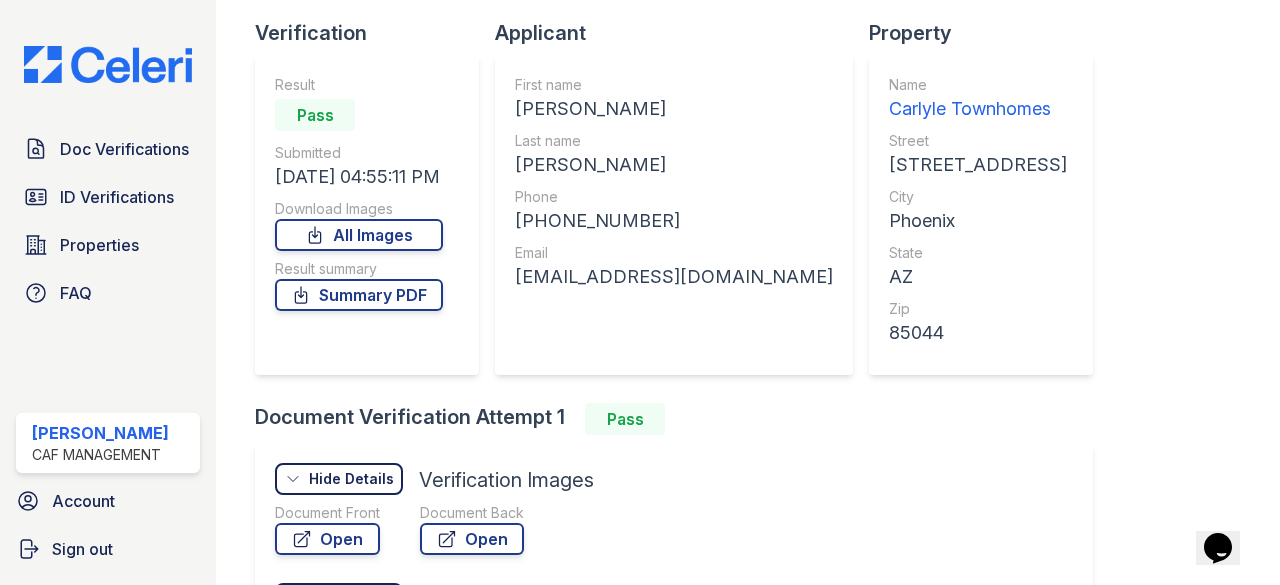 click on "[EMAIL_ADDRESS][DOMAIN_NAME]" at bounding box center (674, 277) 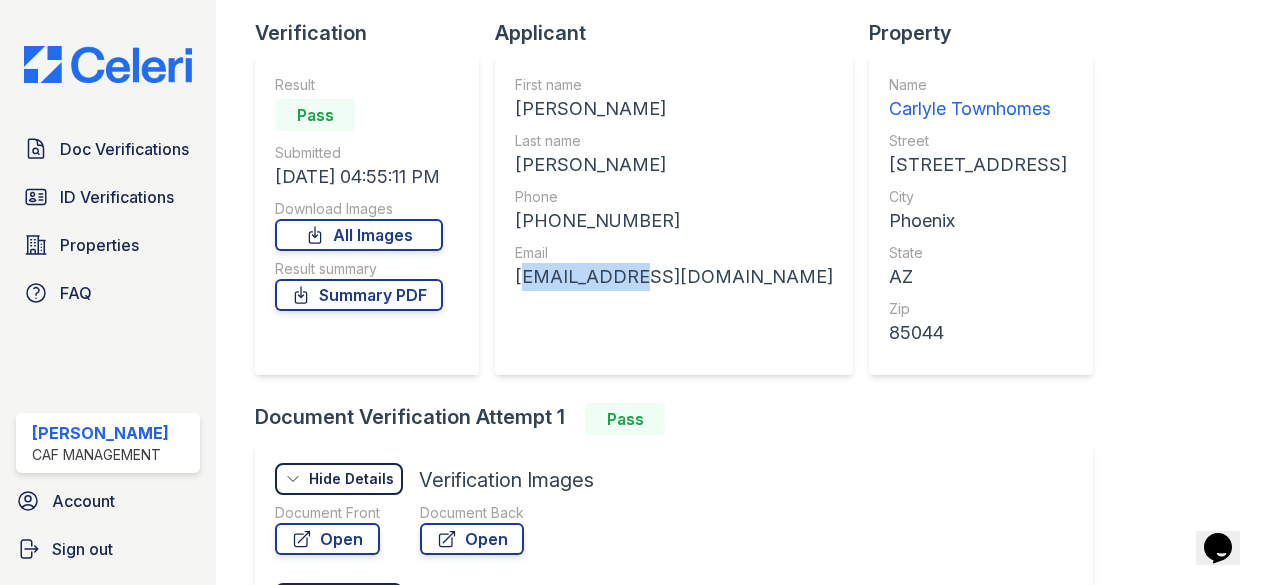 click on "[EMAIL_ADDRESS][DOMAIN_NAME]" at bounding box center (674, 277) 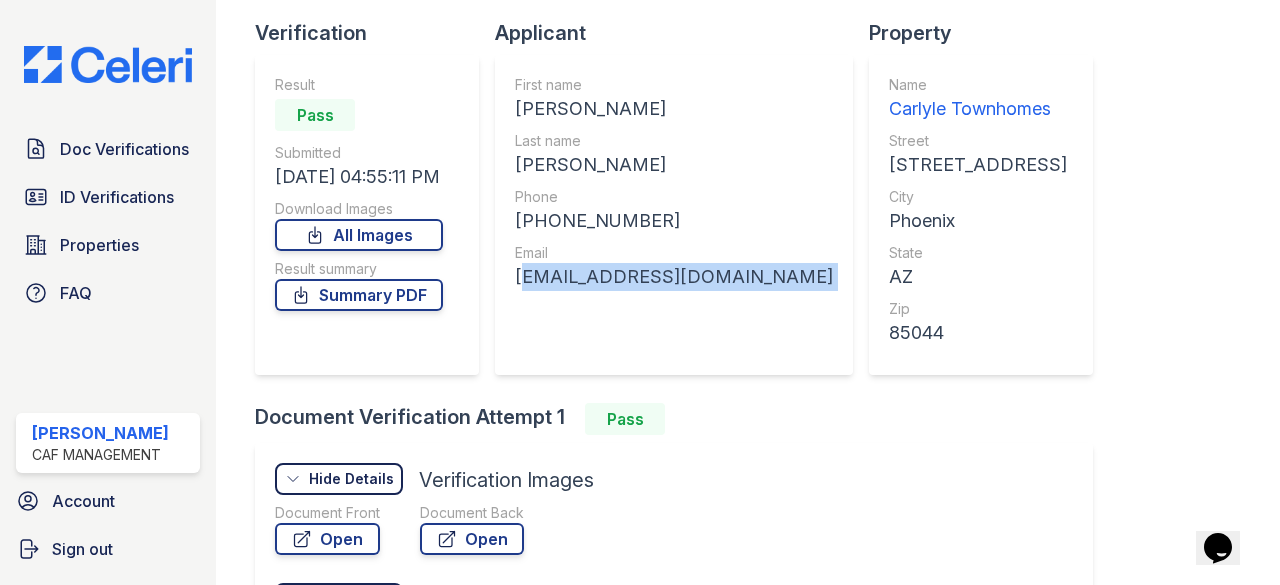 click on "h3nryduarte@gmail.com" at bounding box center (674, 277) 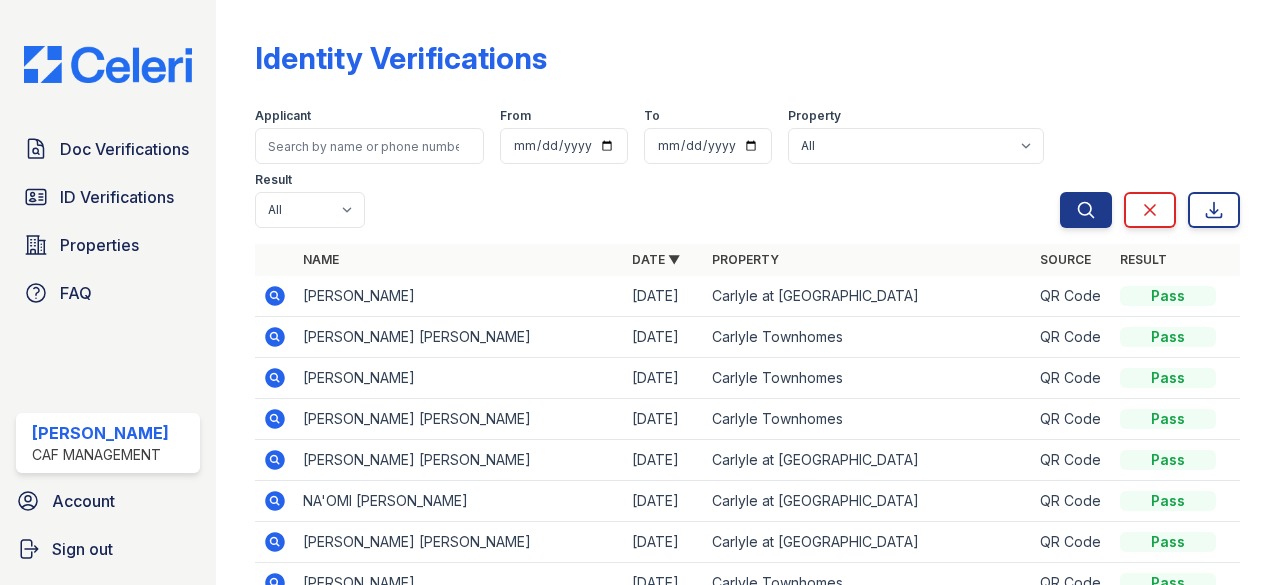 scroll, scrollTop: 0, scrollLeft: 0, axis: both 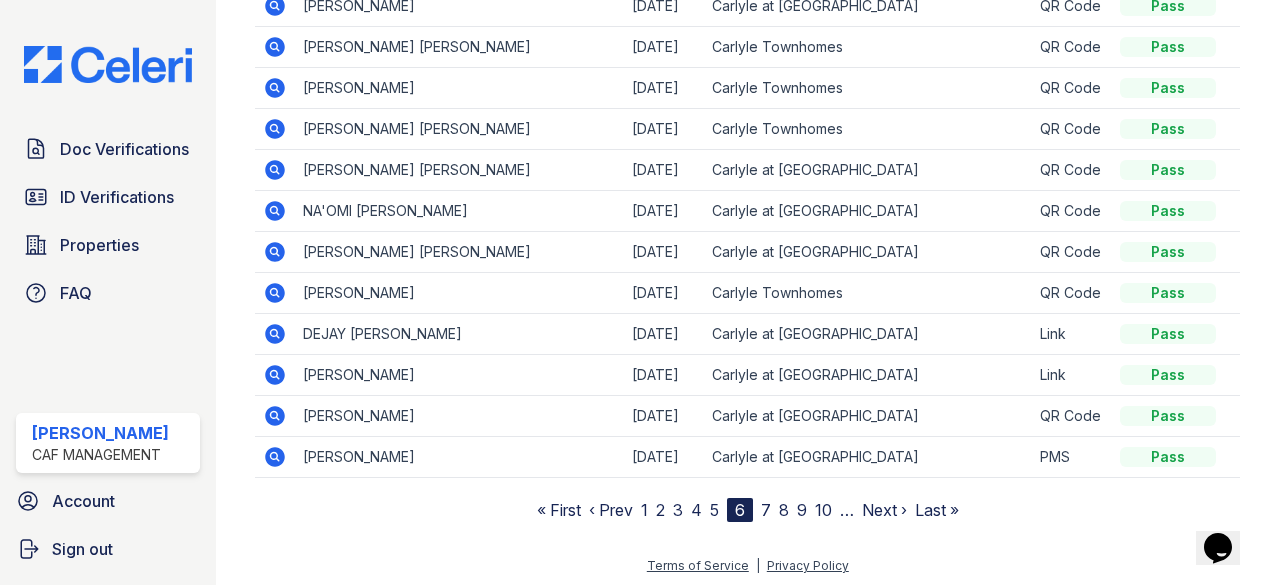 click on "« First
‹ Prev
1
2
3
4
5
6
7
8
9
10
…
Next ›
Last »" at bounding box center [748, 510] 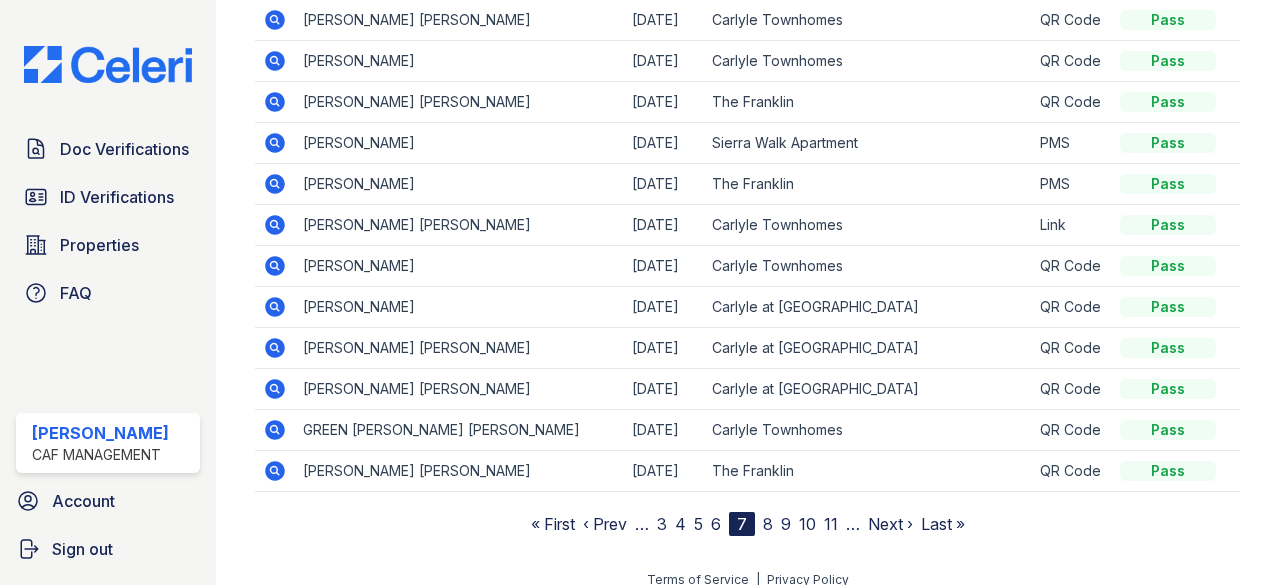 scroll, scrollTop: 275, scrollLeft: 0, axis: vertical 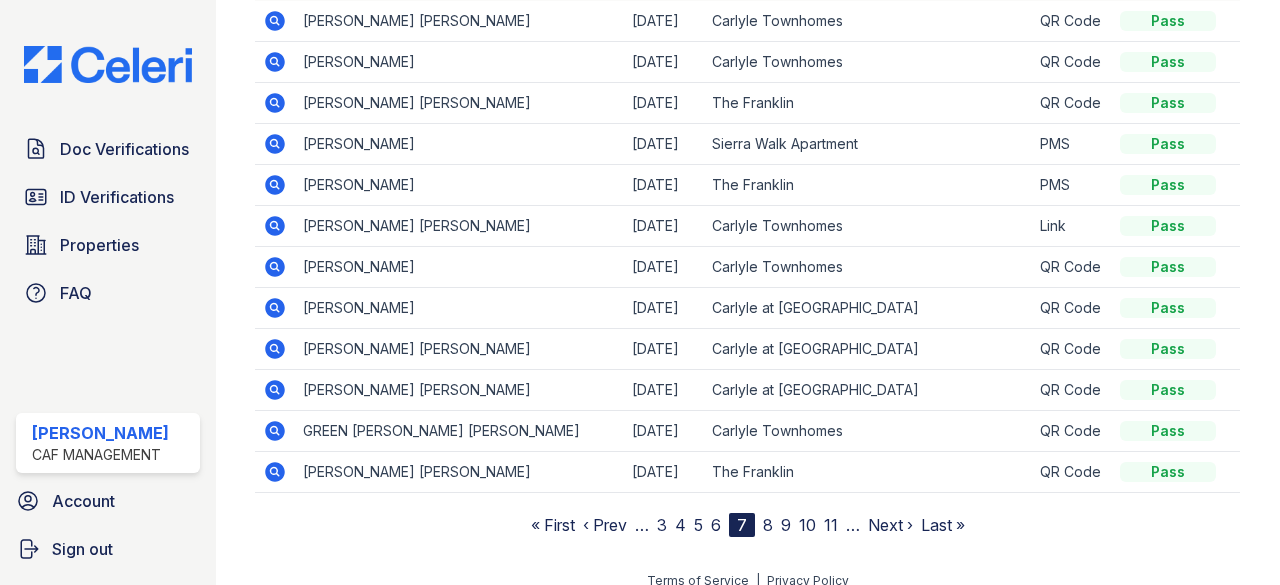 click on "8" at bounding box center [768, 525] 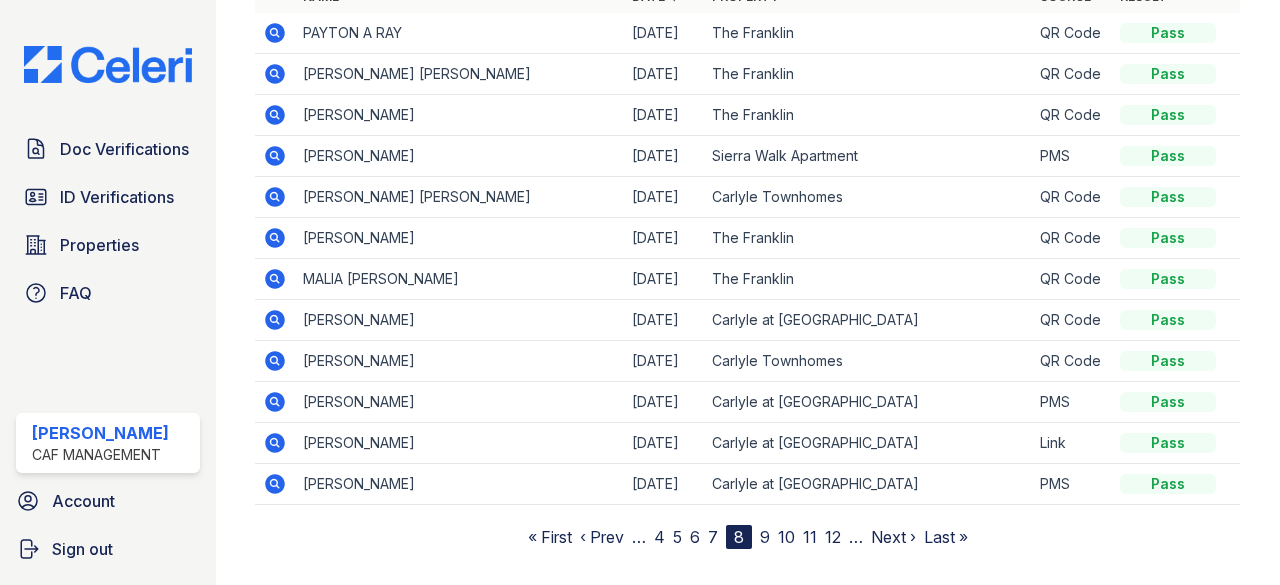 scroll, scrollTop: 272, scrollLeft: 0, axis: vertical 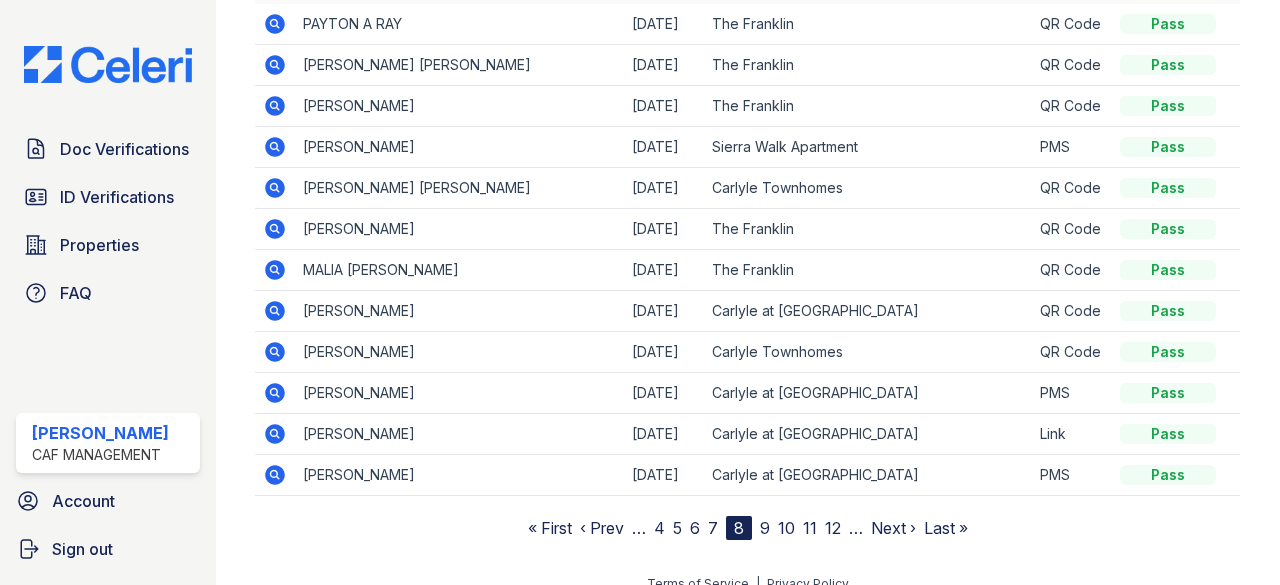 click 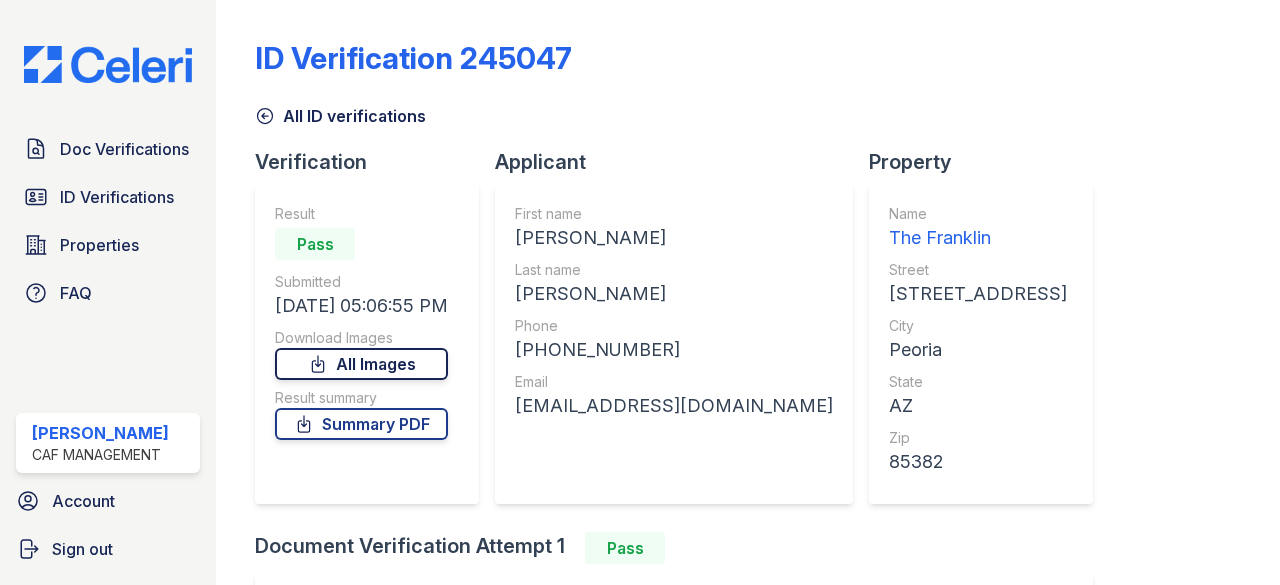 scroll, scrollTop: 0, scrollLeft: 0, axis: both 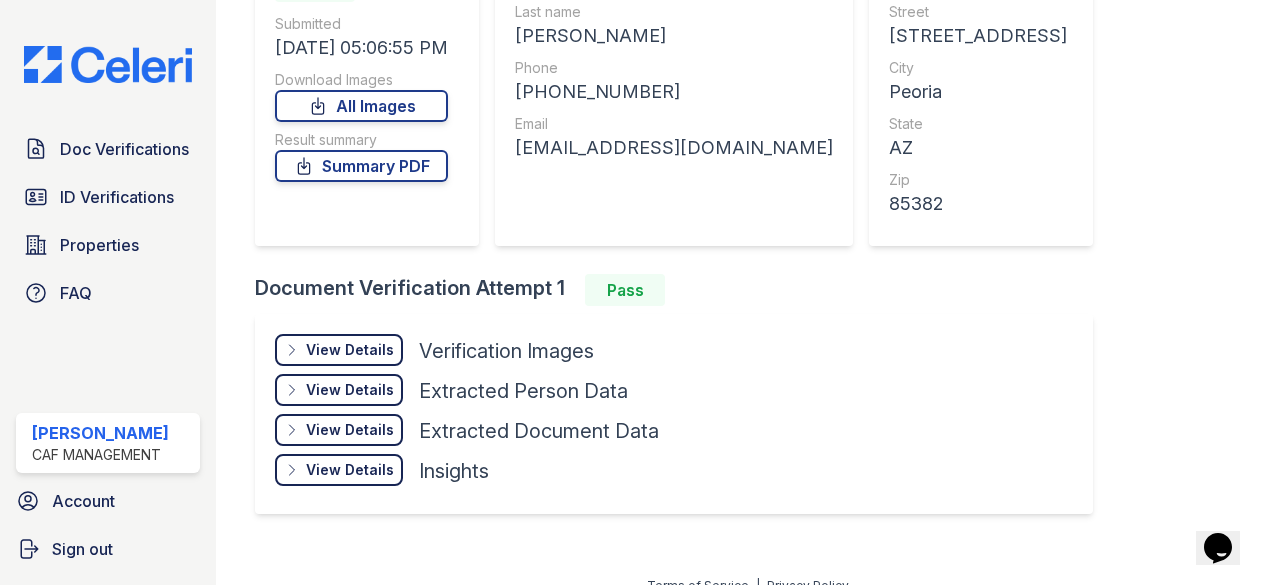 click on "View Details" at bounding box center (350, 350) 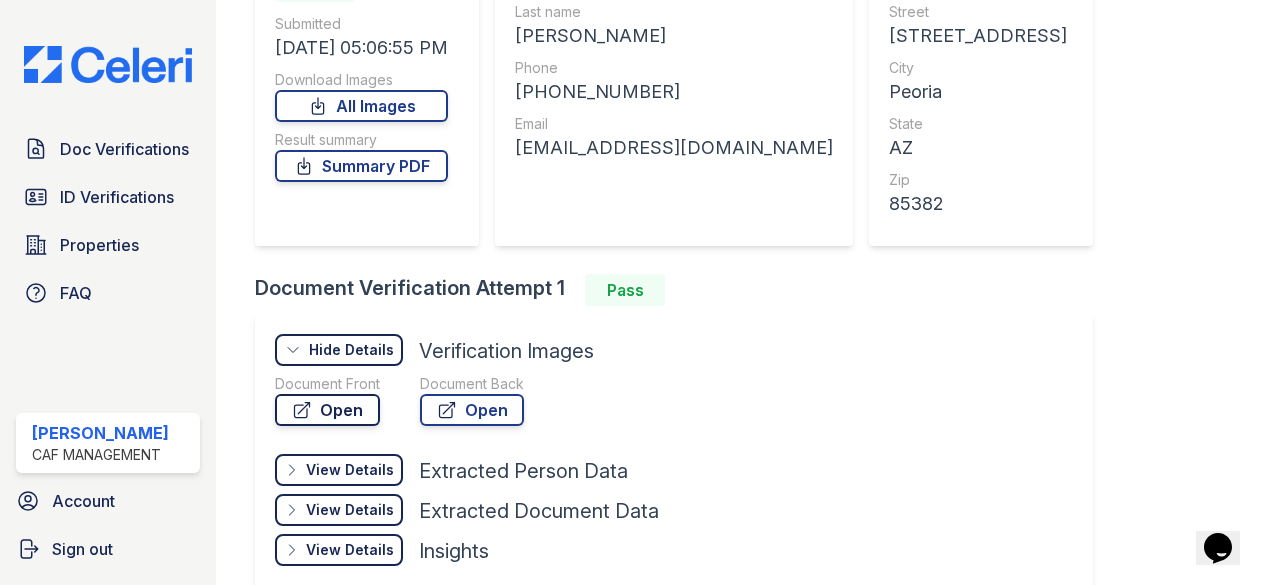 click on "Open" at bounding box center [327, 410] 